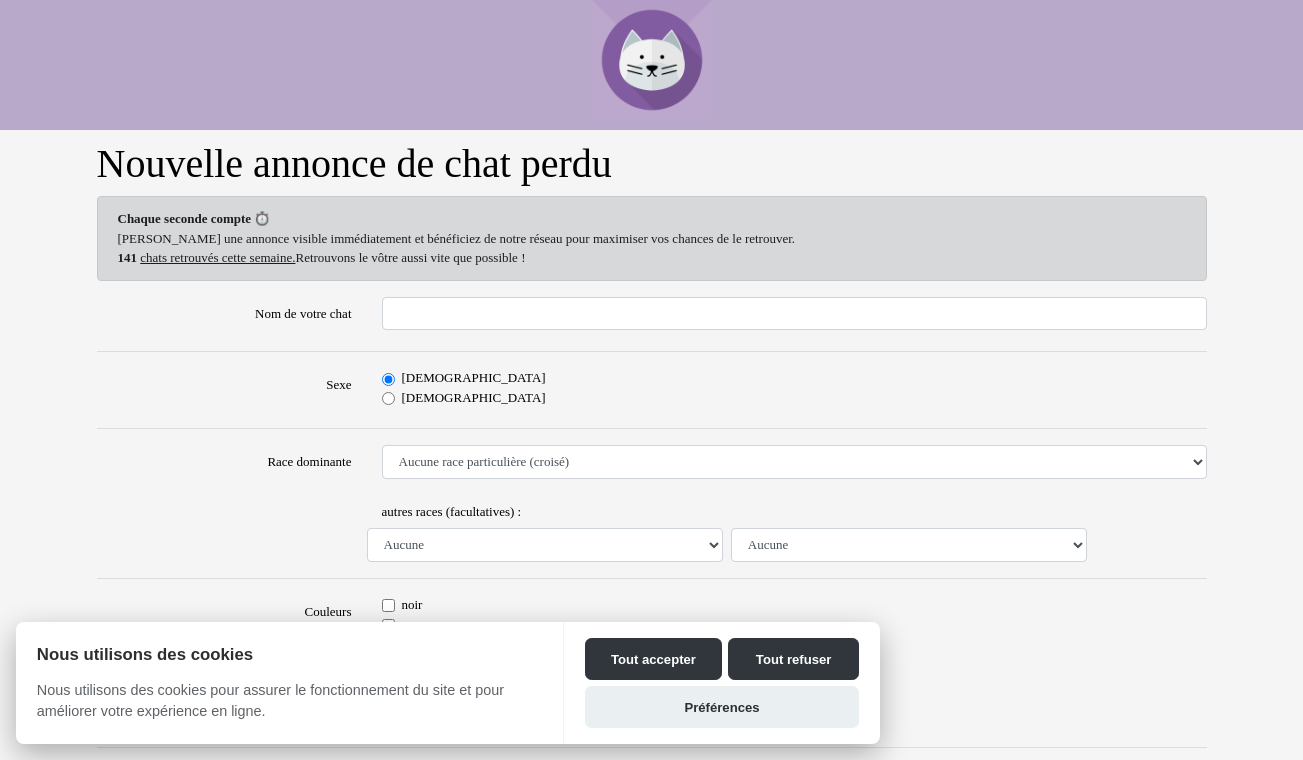 scroll, scrollTop: 0, scrollLeft: 0, axis: both 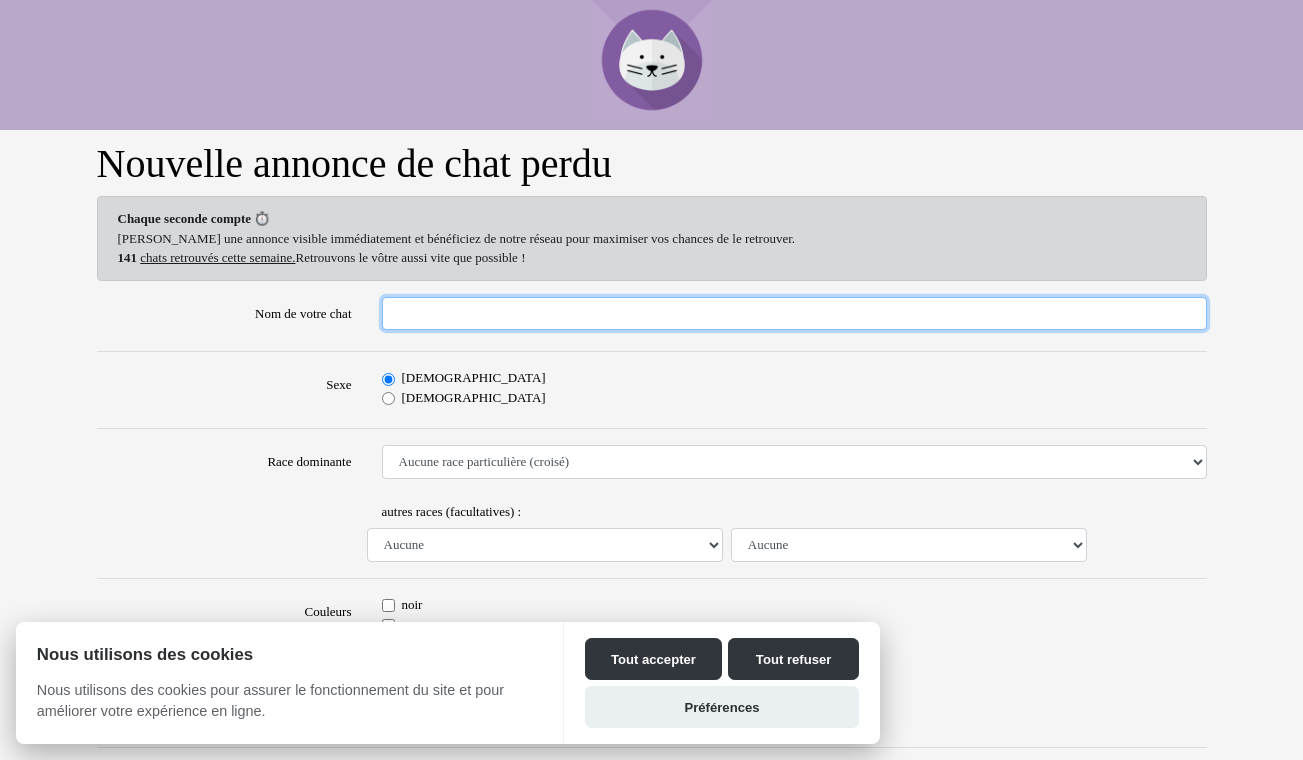 click on "Nom de votre chat" at bounding box center [794, 314] 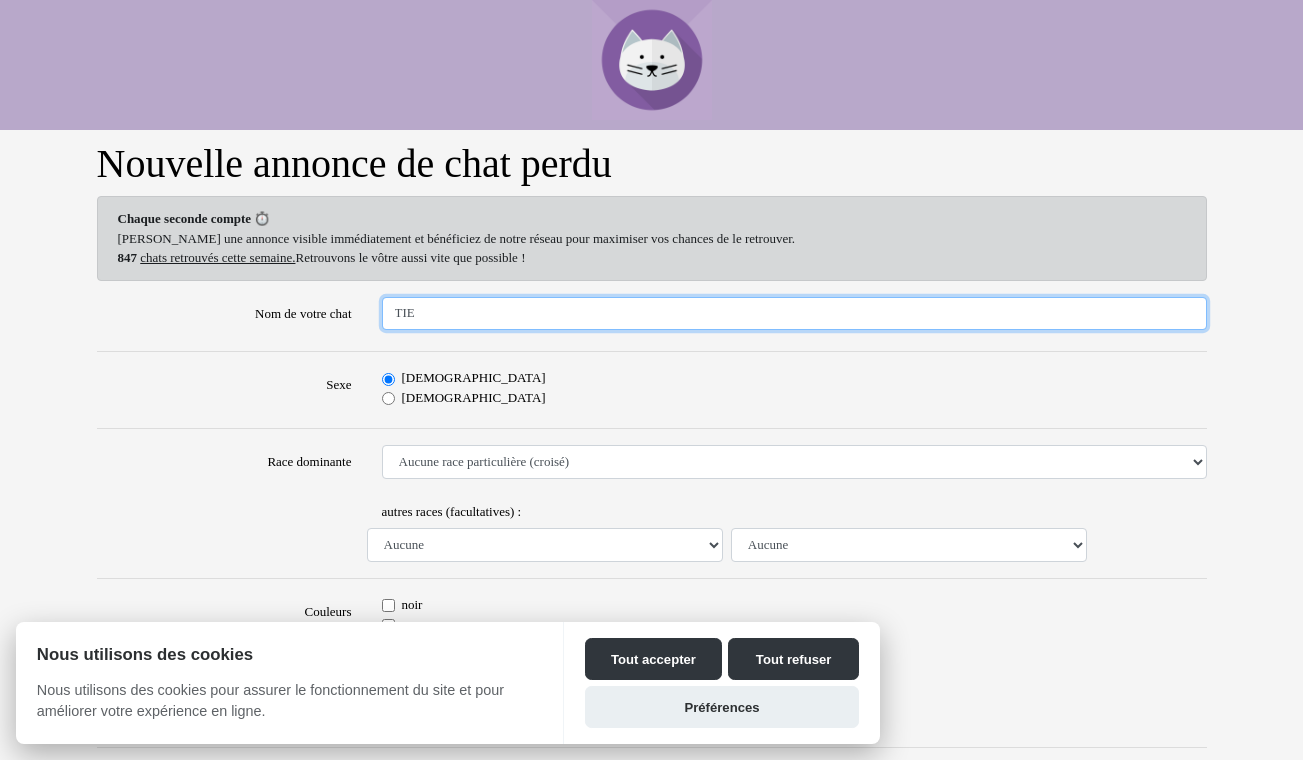 type on "TIE" 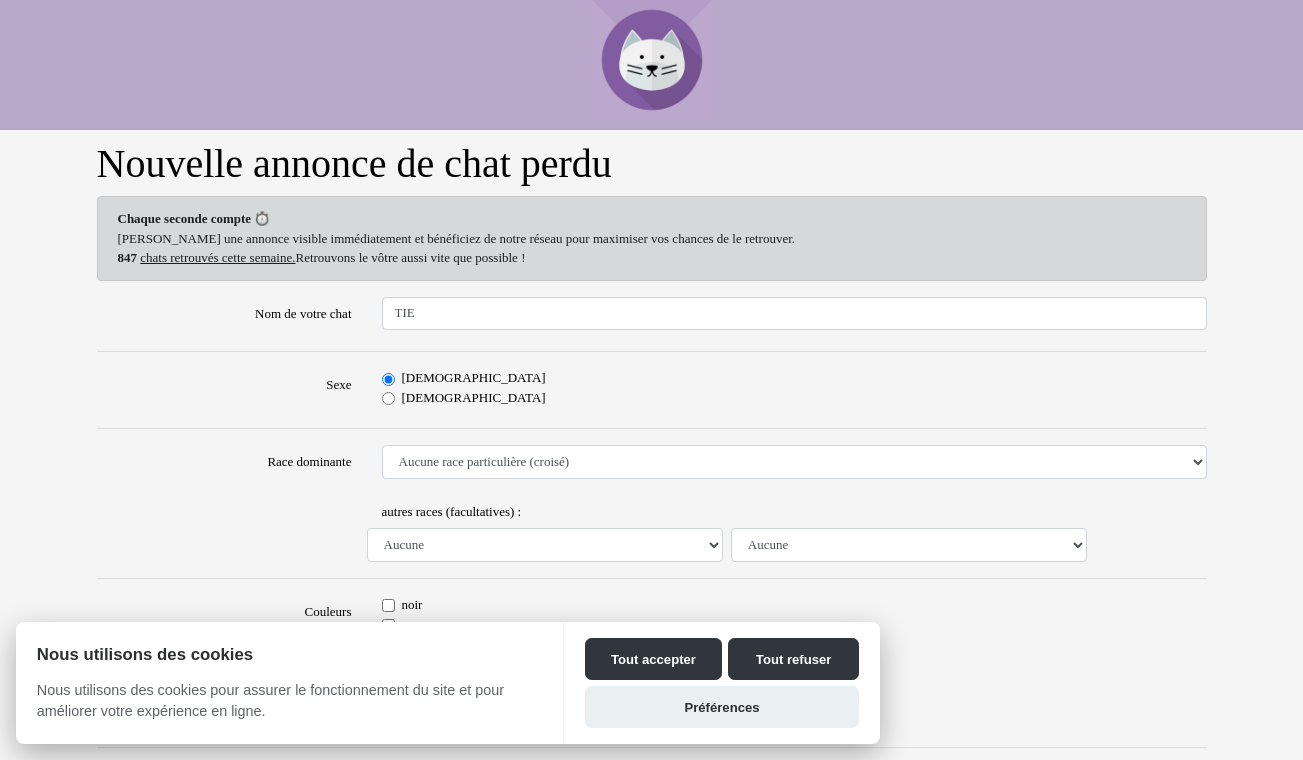 click on "[DEMOGRAPHIC_DATA]" at bounding box center [794, 378] 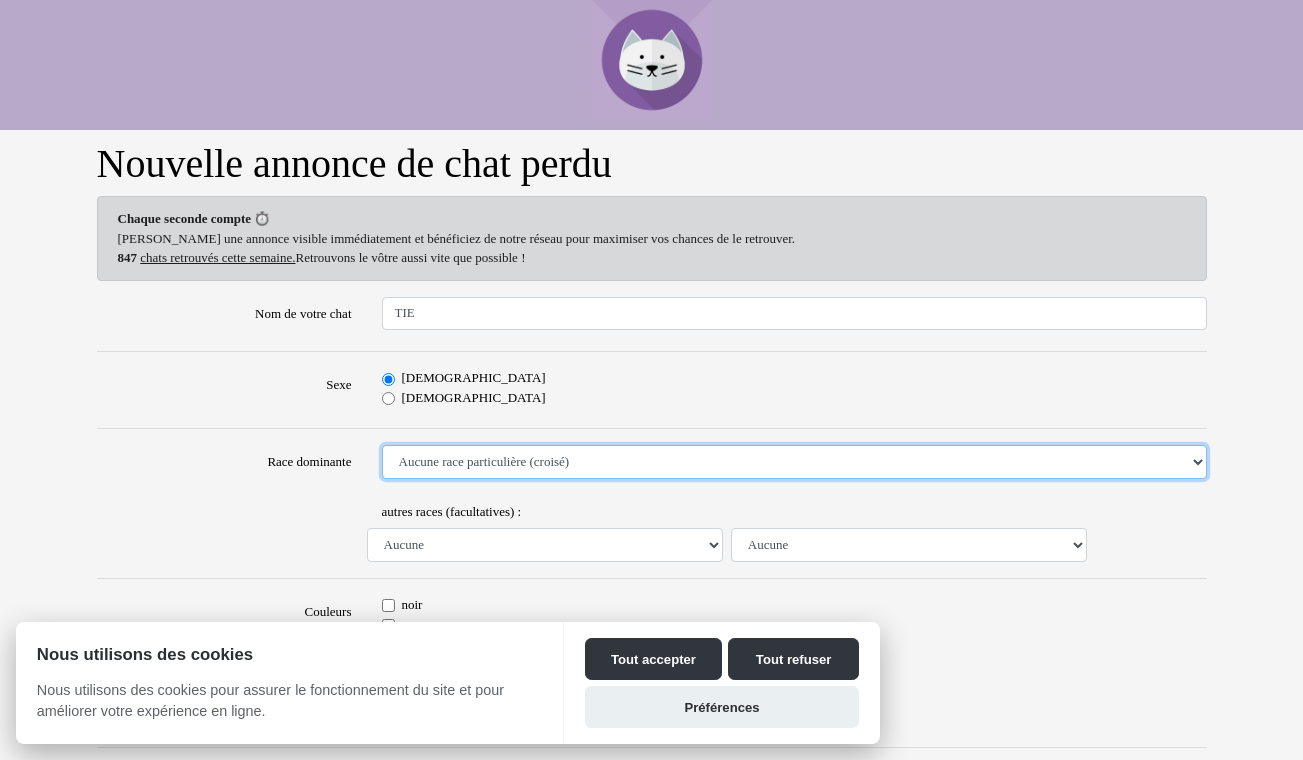 click on "Aucune race particulière (croisé)
Abyssin Américain à poil dur American Bobtail American Shorthair Angora Turc Balinais Bengal Bleu Russe Bombay British Shorthair Burmese Chartreux Chat de gouttière Chat des bois Norvégiens Chat du Sri Lanka Chat sacré de Birmanie Commun Cornish rex Devon rex Européen Exotic Shorthair Himalayan Korat Maine Coon Mandarin Norvégien Ocicat Oriental Persan Ragdoll Rex Selkirk Scottish Fold Siamois Sibérien Somali Sphynx" at bounding box center [794, 462] 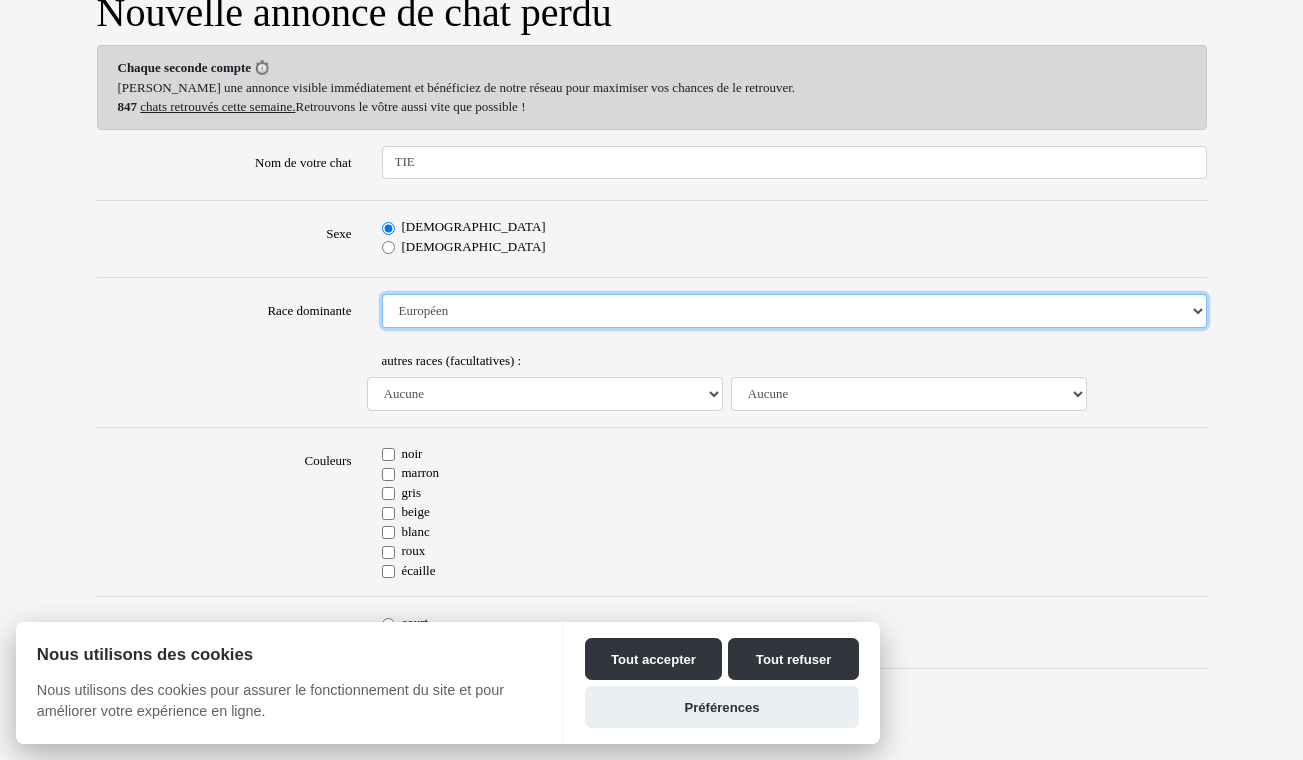scroll, scrollTop: 172, scrollLeft: 0, axis: vertical 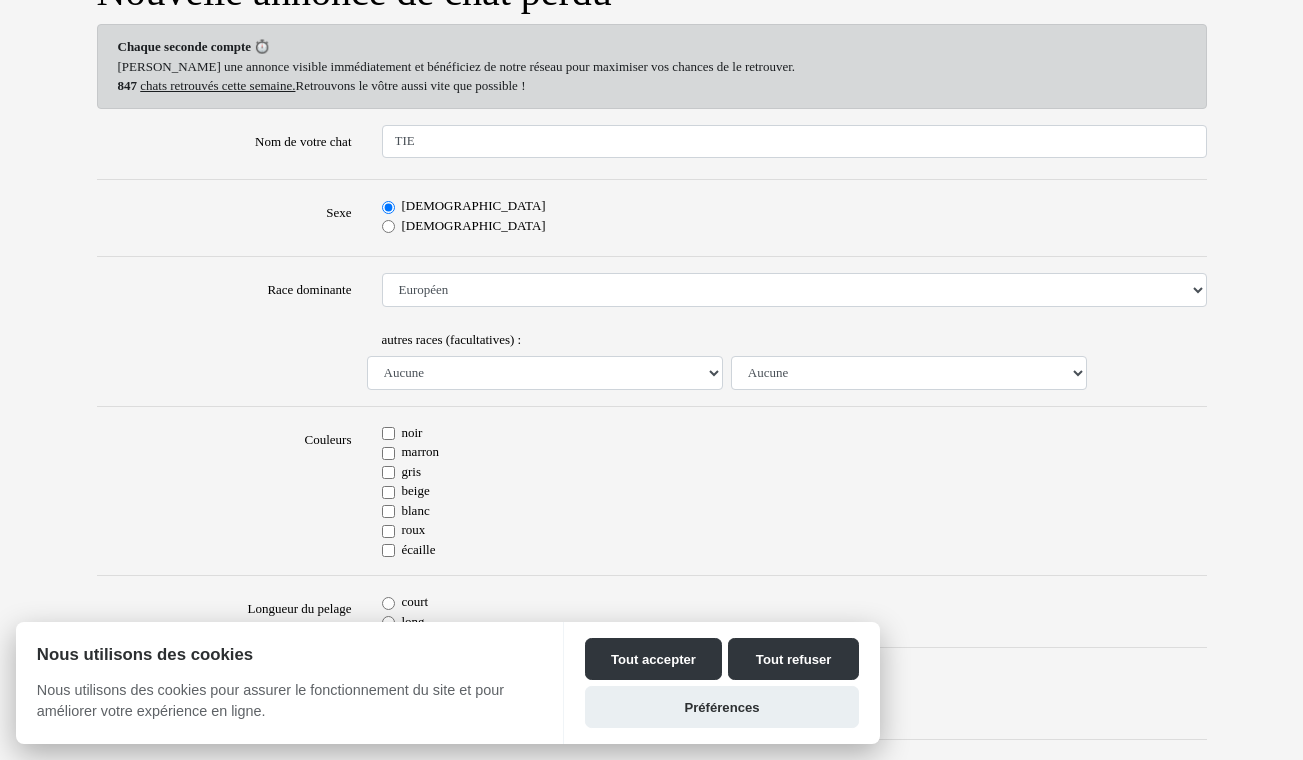 click on "noir" at bounding box center [388, 433] 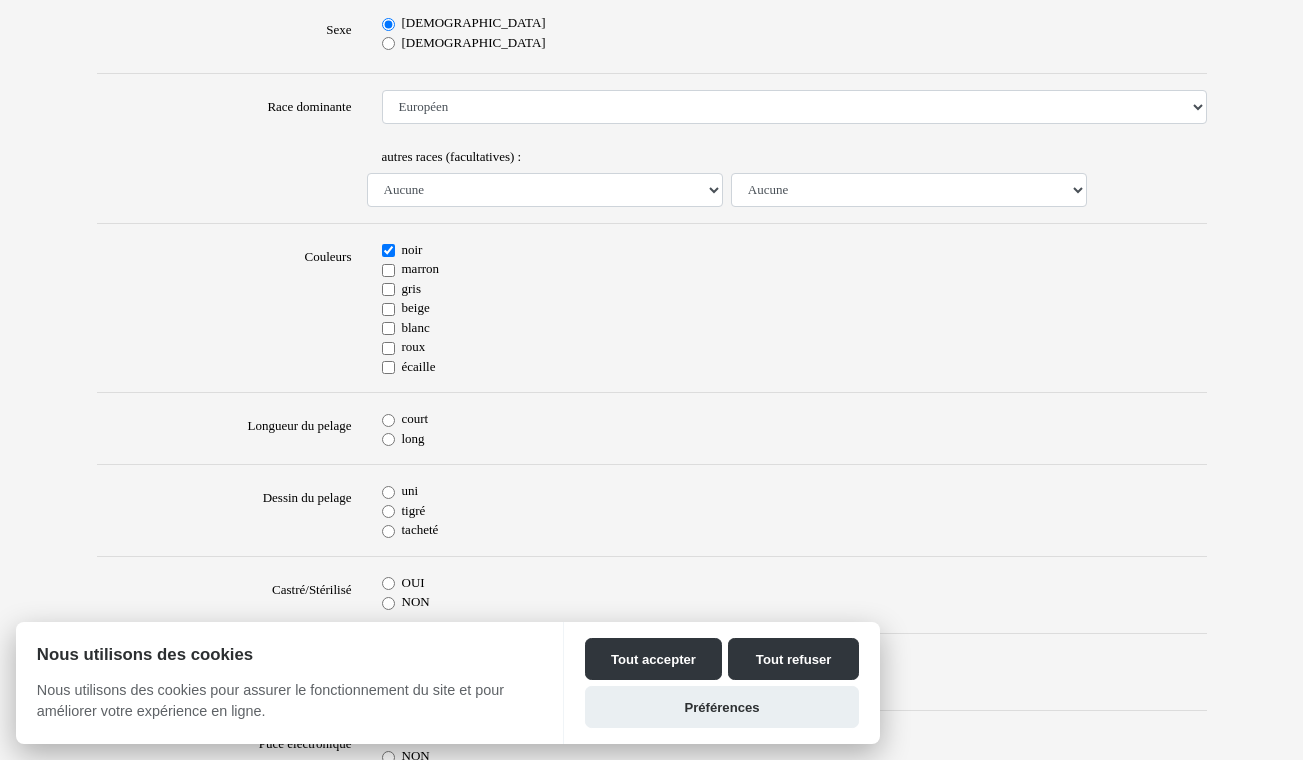 scroll, scrollTop: 360, scrollLeft: 0, axis: vertical 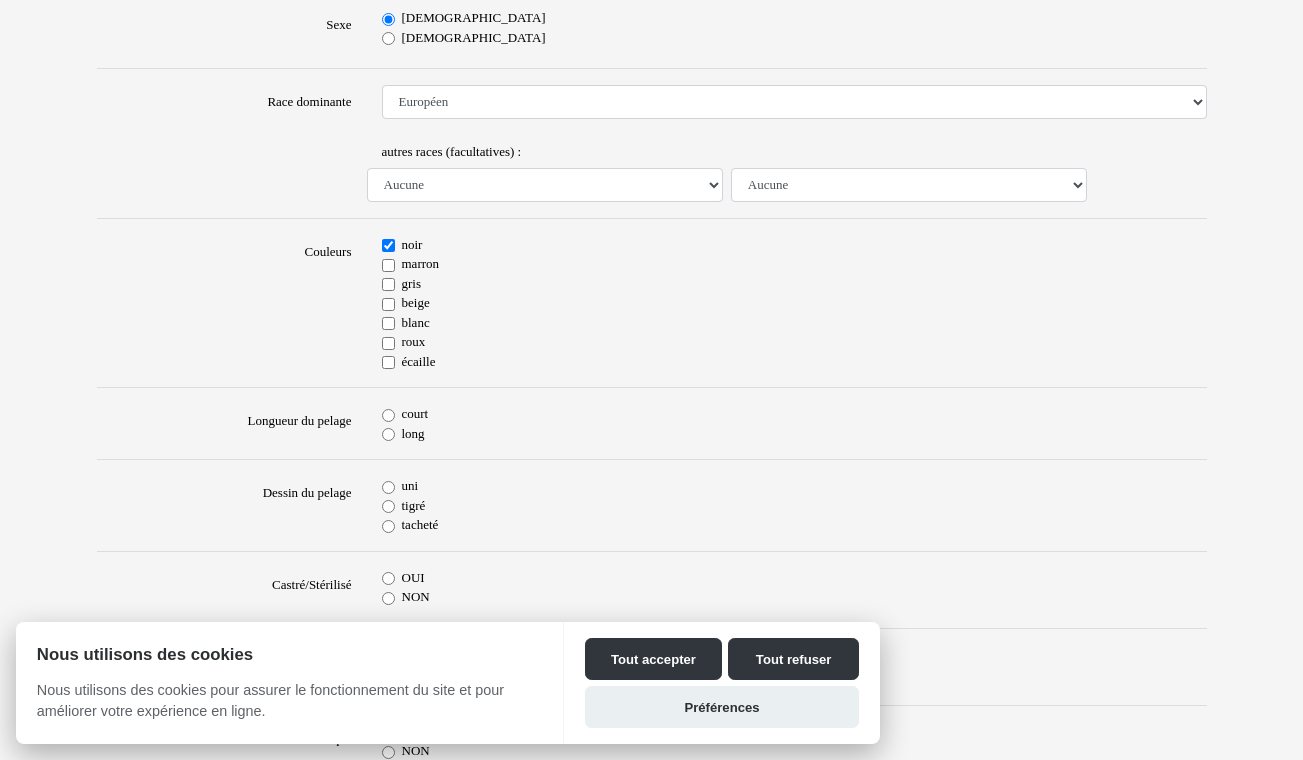 click on "court" at bounding box center [388, 415] 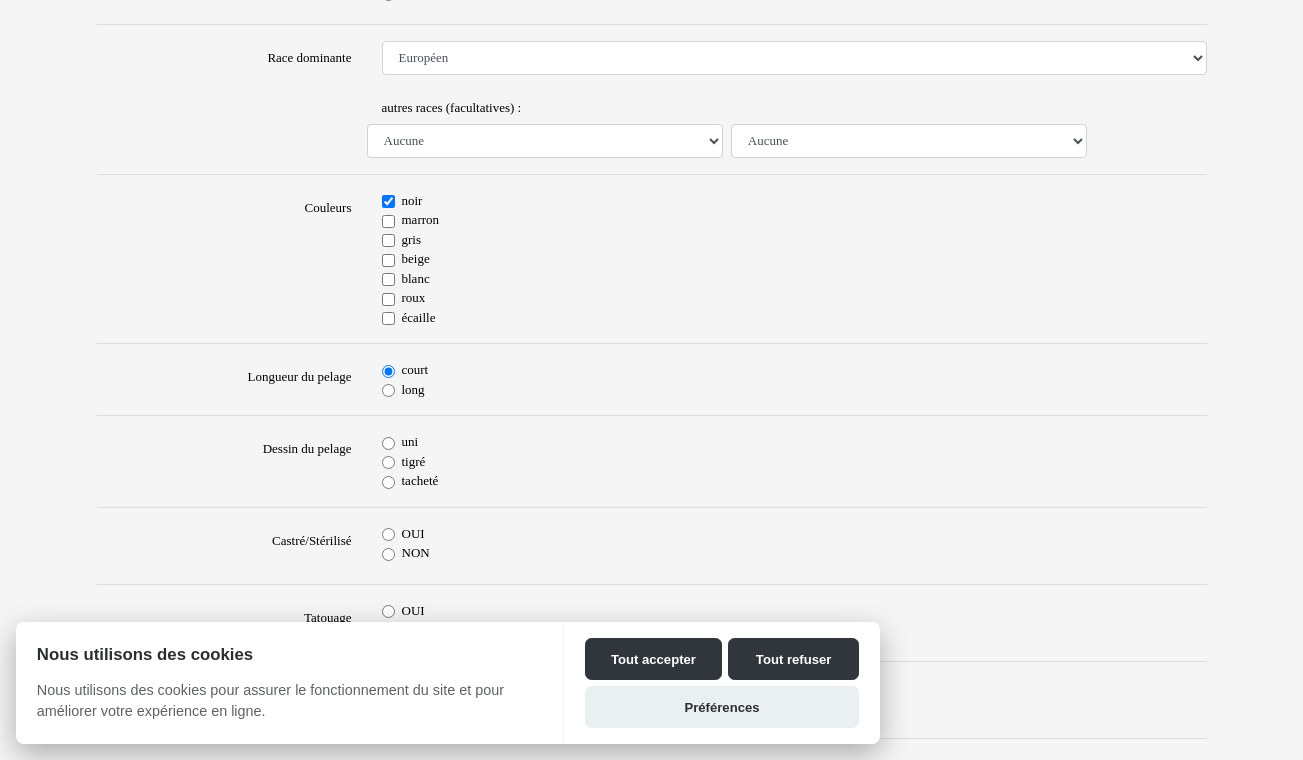 scroll, scrollTop: 417, scrollLeft: 0, axis: vertical 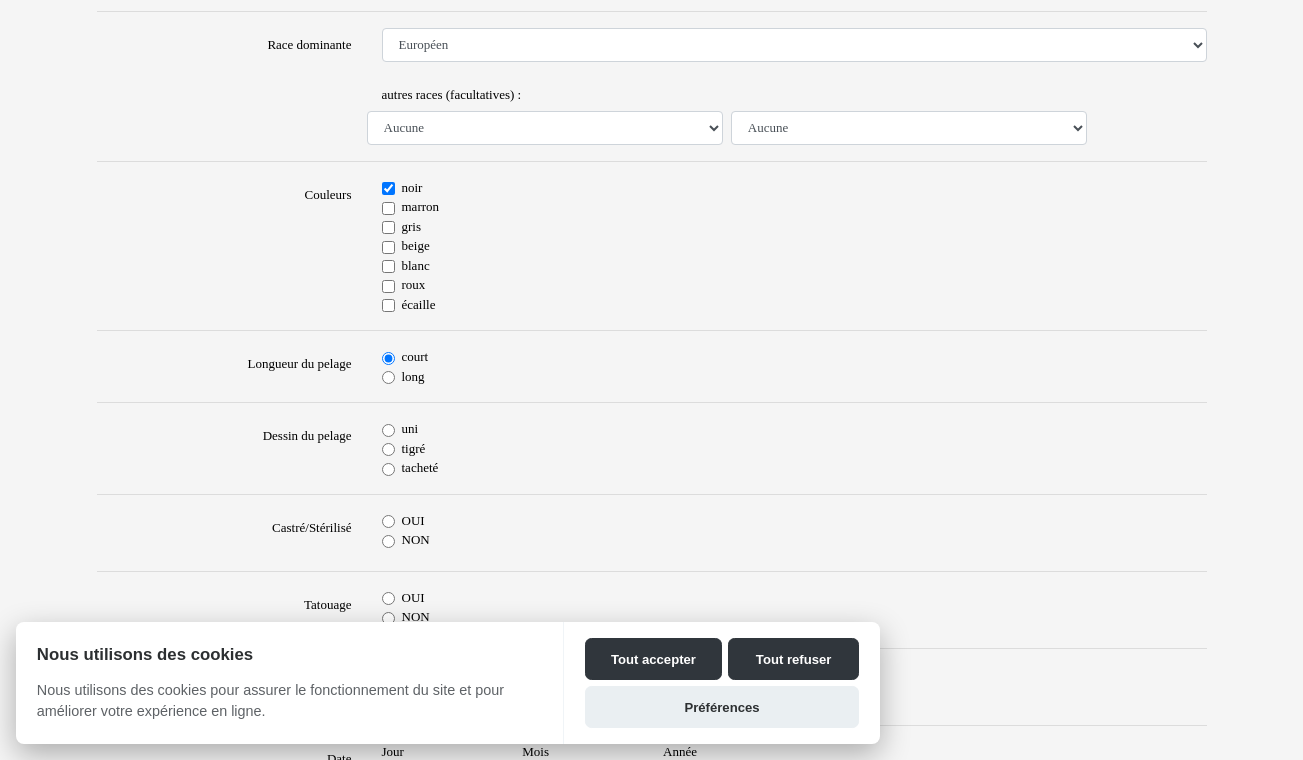 click on "uni" at bounding box center [388, 430] 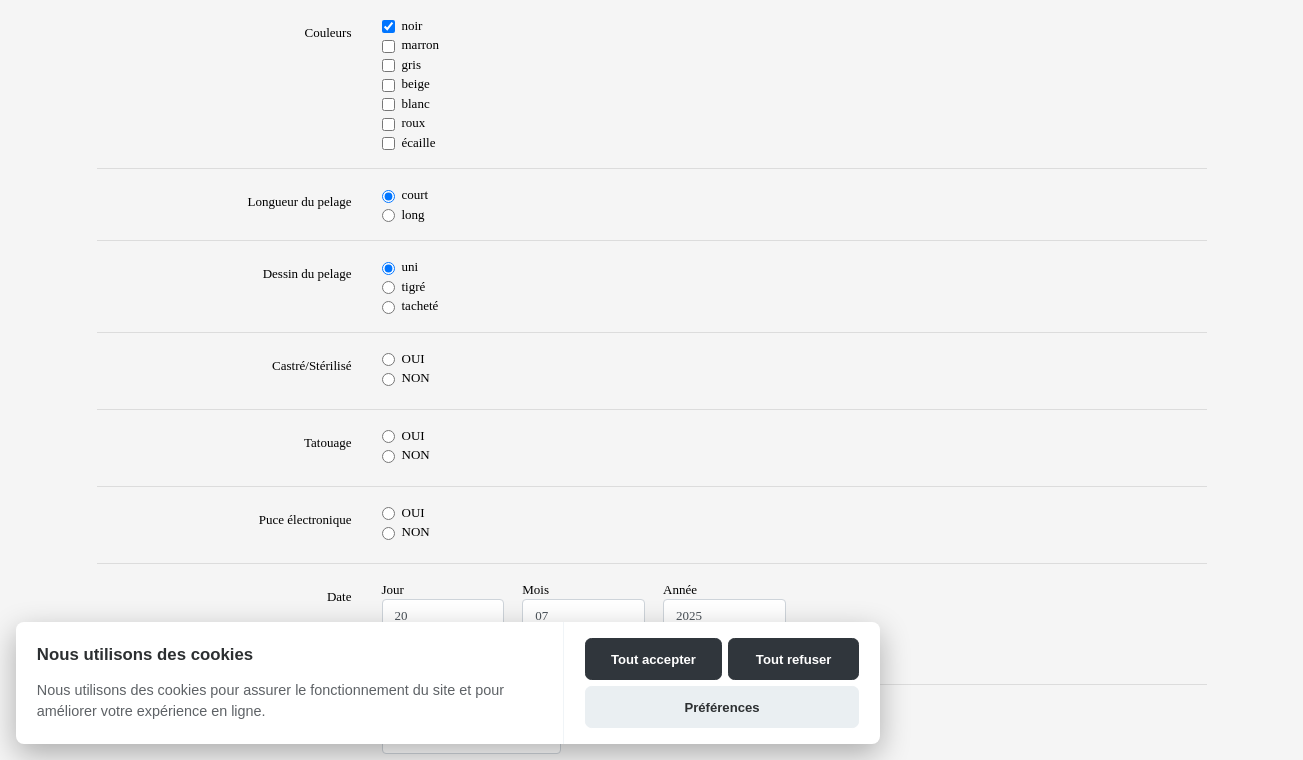scroll, scrollTop: 581, scrollLeft: 0, axis: vertical 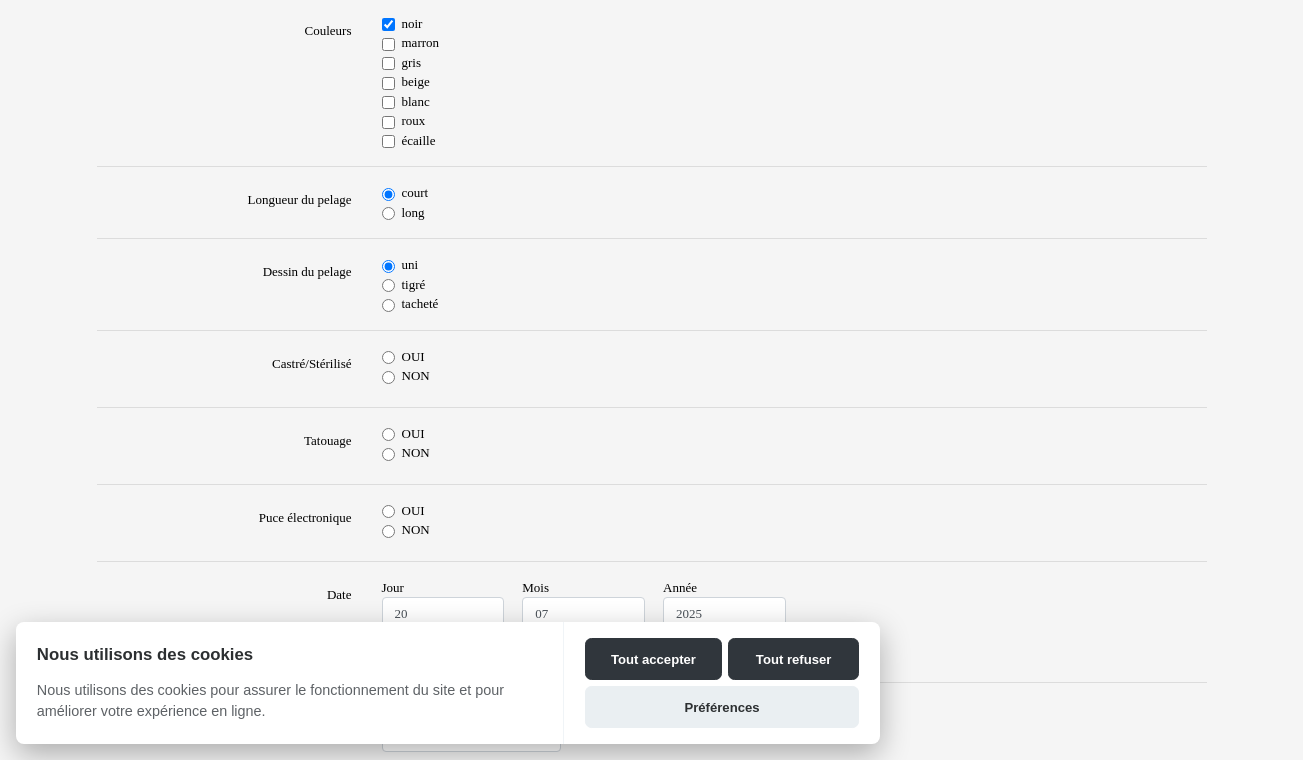 click on "OUI" at bounding box center (388, 357) 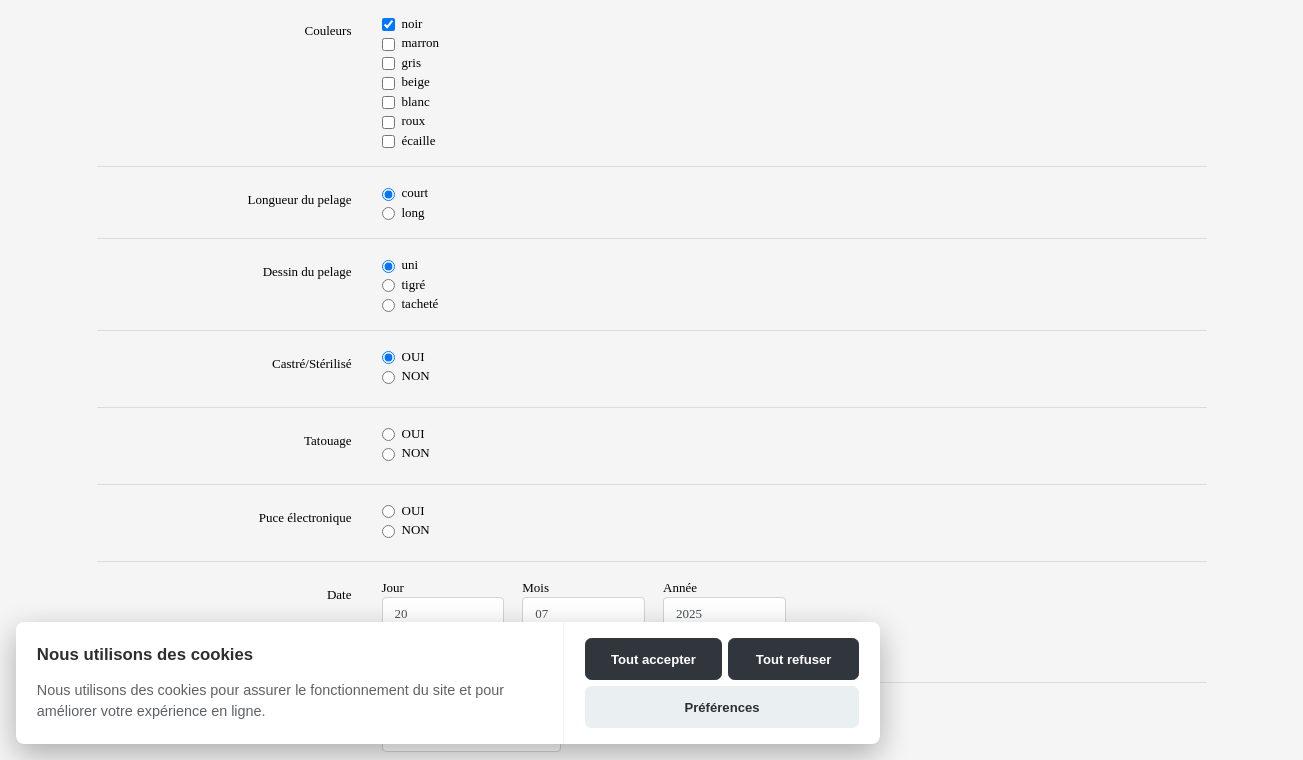 click on "NON" at bounding box center [388, 454] 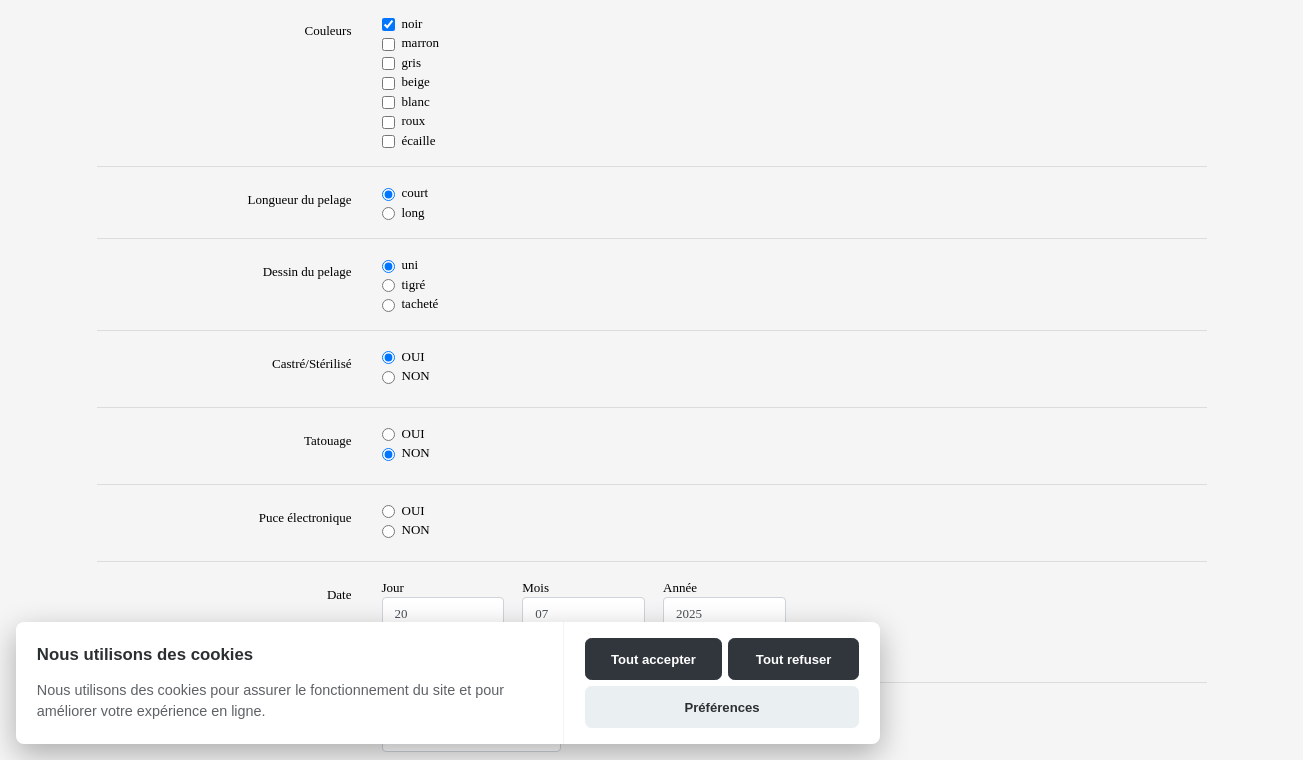 click on "OUI" at bounding box center (388, 511) 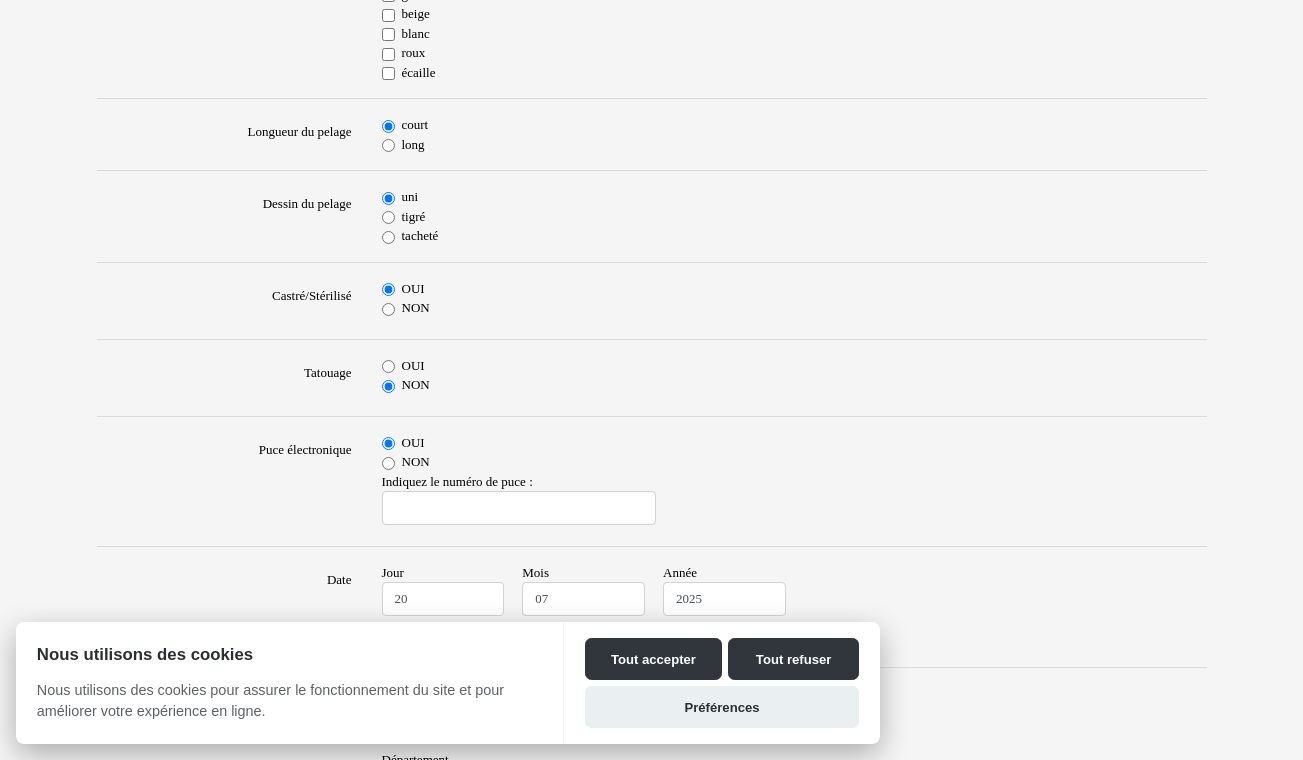scroll, scrollTop: 653, scrollLeft: 0, axis: vertical 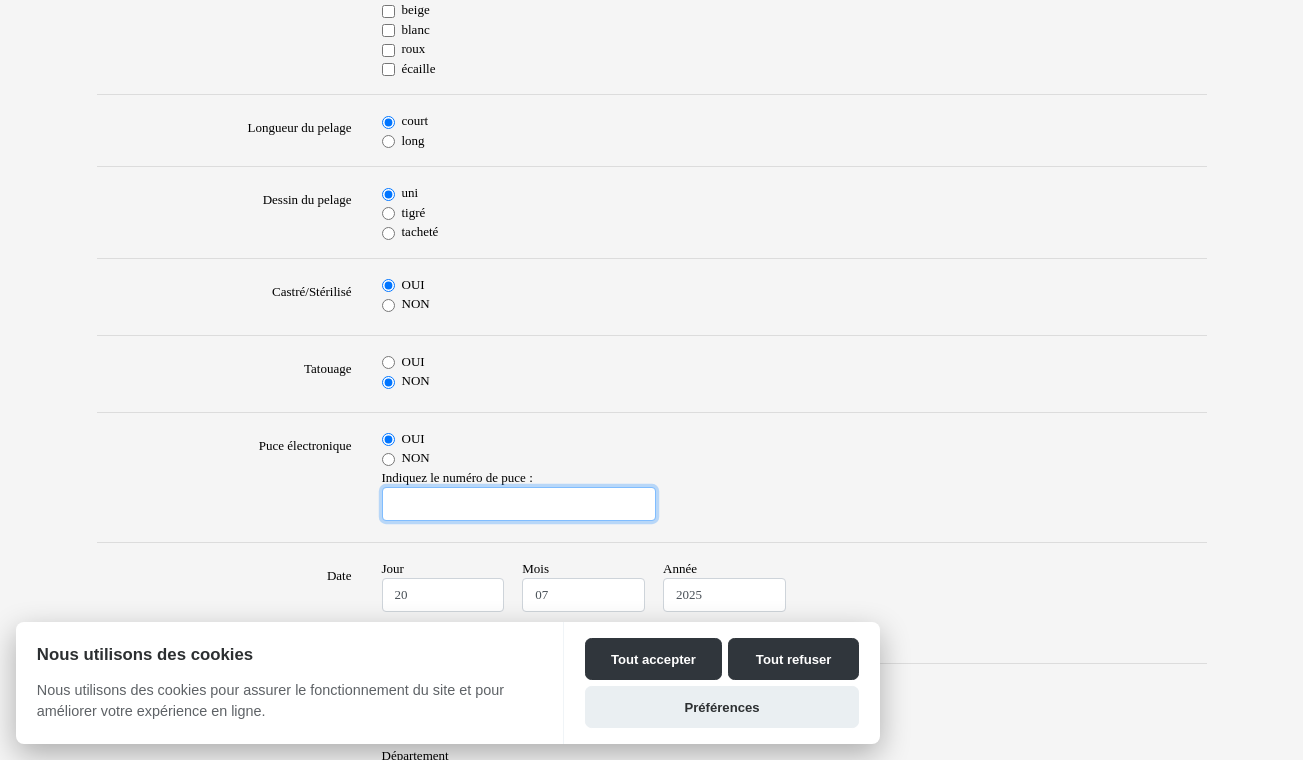 click at bounding box center [519, 504] 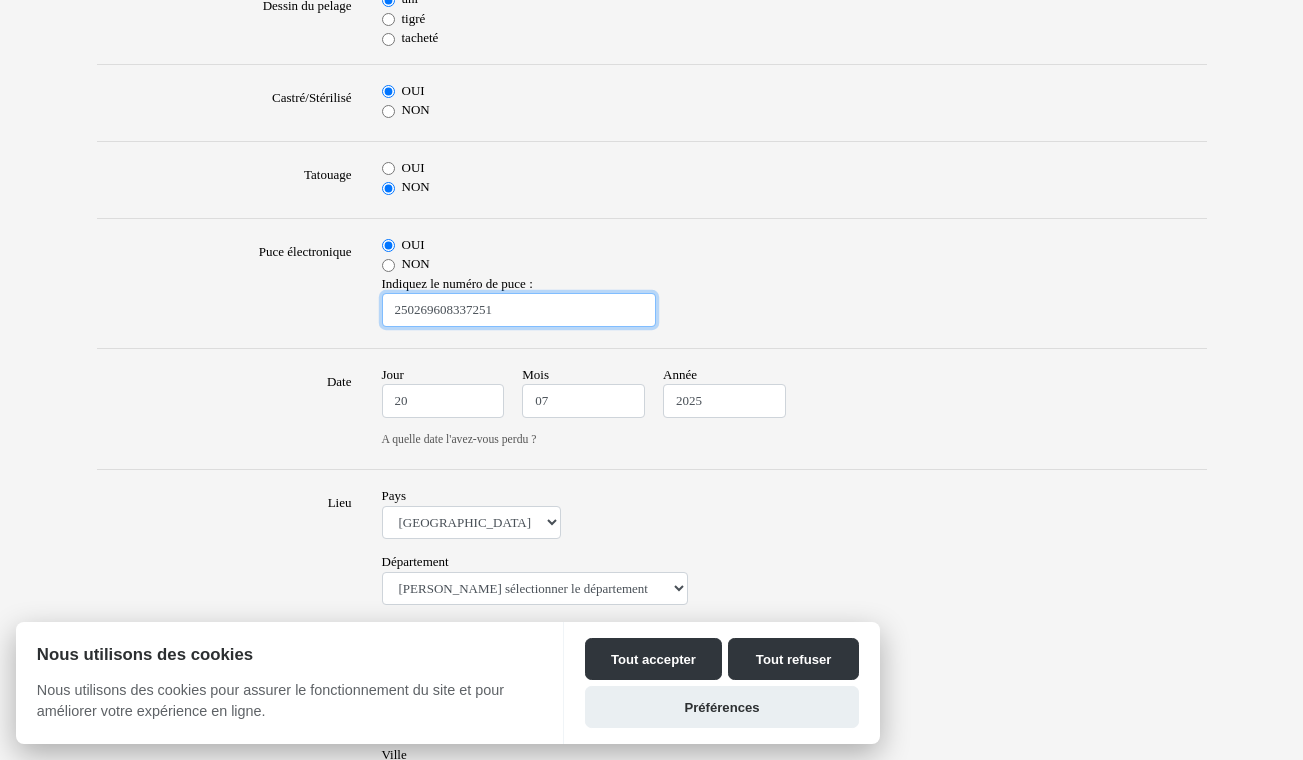 scroll, scrollTop: 861, scrollLeft: 0, axis: vertical 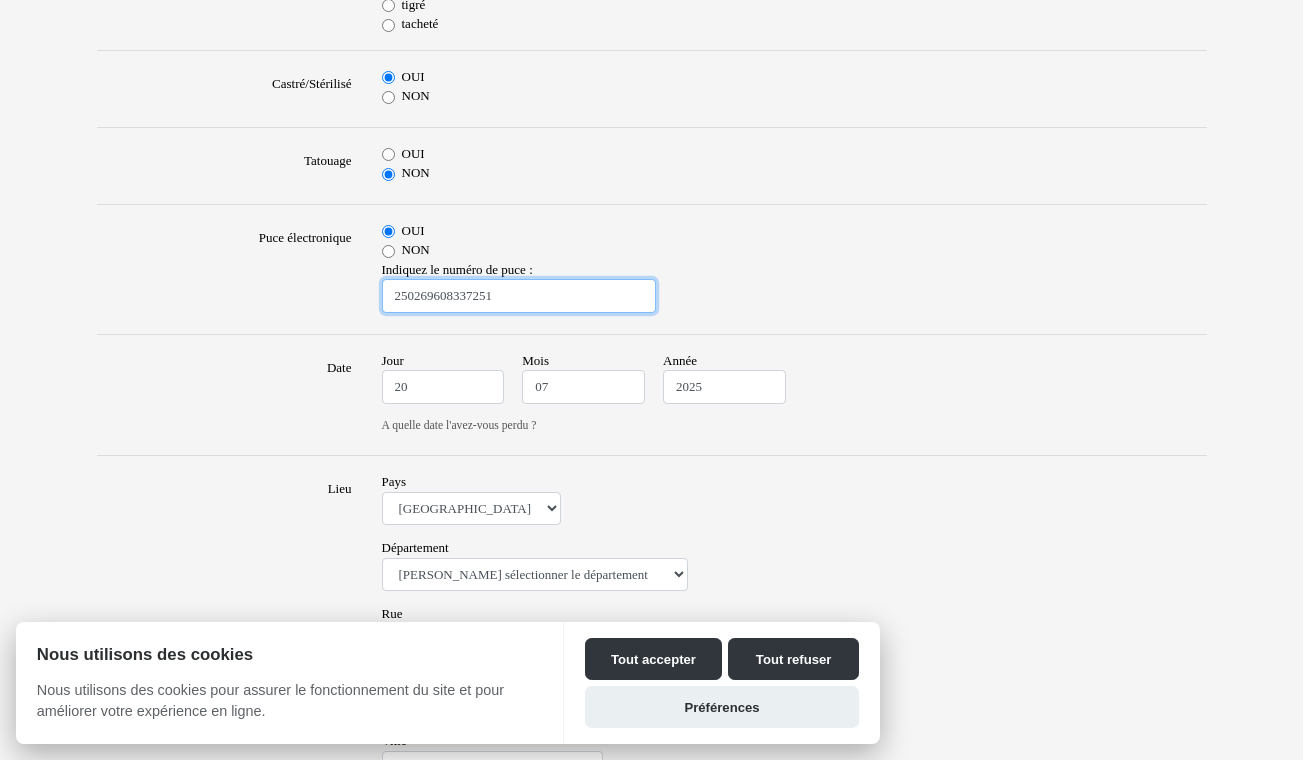 type on "250269608337251" 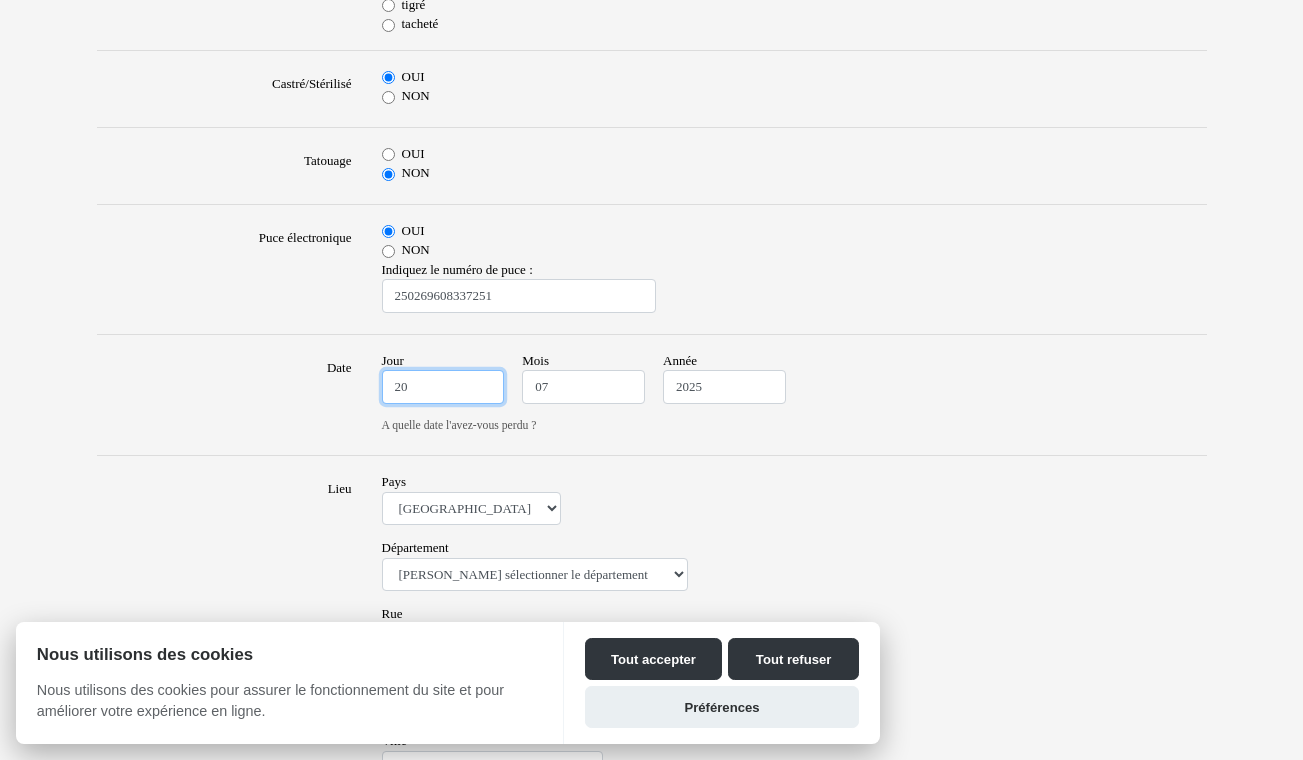 click on "20" at bounding box center (443, 387) 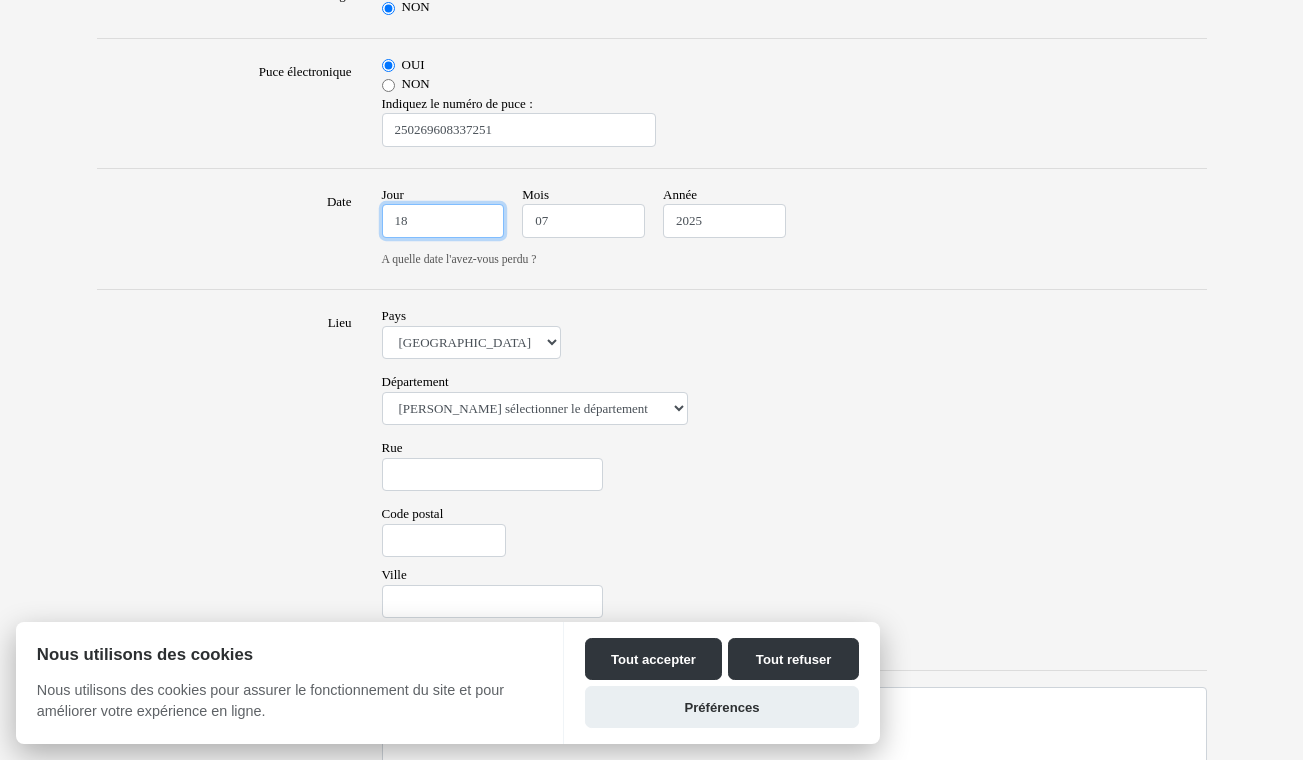 scroll, scrollTop: 1060, scrollLeft: 0, axis: vertical 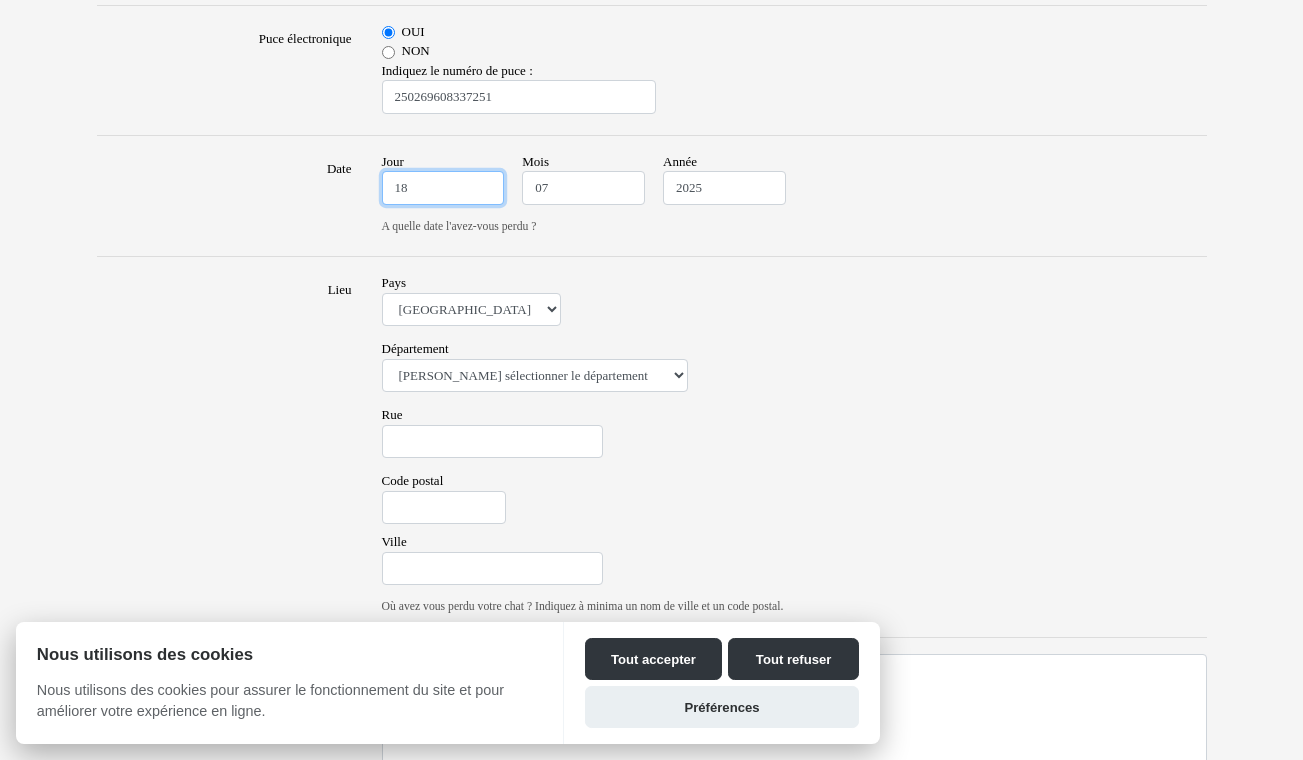 type on "18" 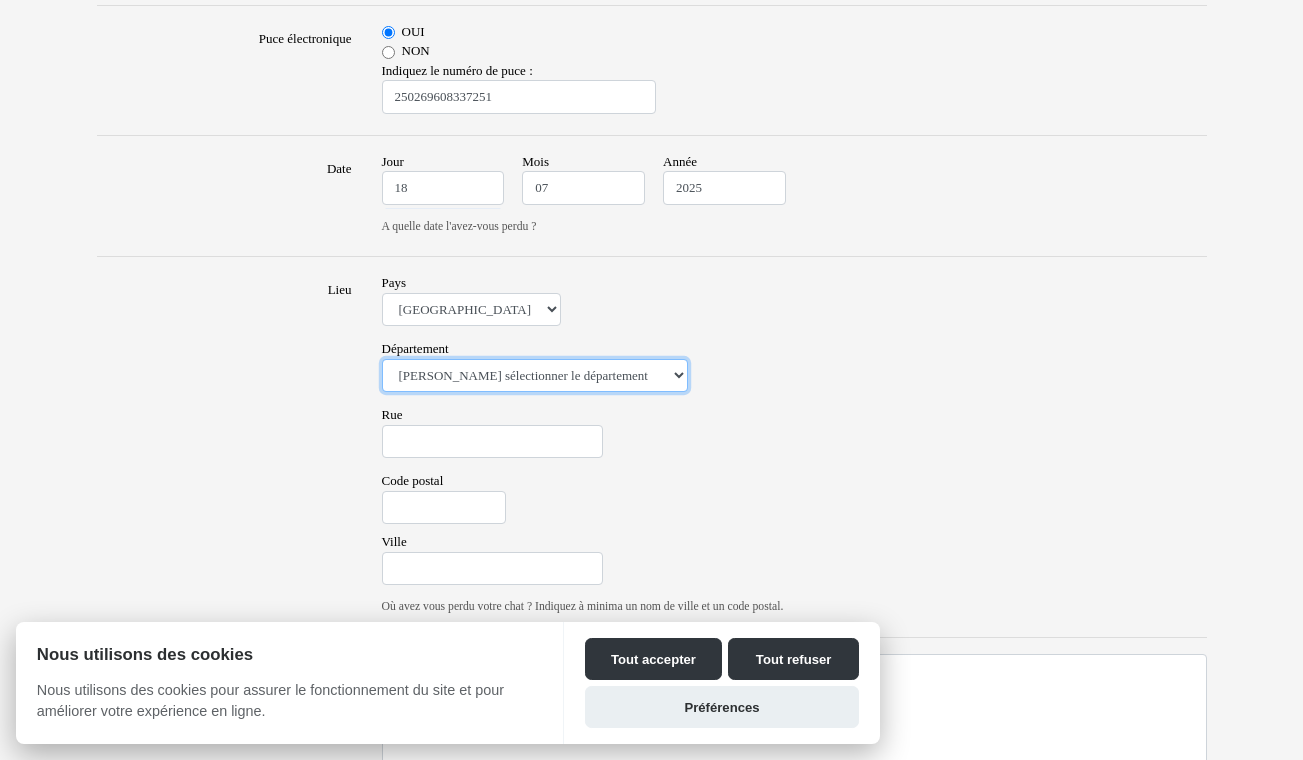 click on "Veuillez sélectionner le département 01 - Ain 02 - Aisne 03 - Allier 04 - Alpes de Hautes-Provence 05 - Hautes-Alpes 06 - Alpes-Maritimes 07 - Ardèche 08 - Ardennes 09 - Ariege 10 - Aube 11 - Aude 12 - Aveyron 13 - Bouches-Du-Rhône 14 - Calvados 15 - Cantal 16 - Charente 17 - Charente-Maritime 18 - Cher 19 - Correze 20 - Corse 21 - Cote-d'Or 22 - Côtes d'Armor 23 - Creuse 24 - Dordogne 25 - Doubs 26 - Drôme 27 - Eure 28 - Eure-et-Loir 29 - Finistere 30 - Gard 31 - Haute-Garonne 32 - Gers 33 - Gironde 34 - Hérault 35 - Ille-et-Vilaine 36 - Indre 37 - Indre-et-Loire 38 - Isère 39 - Jura 40 - Landes 41 - Loir-et-Cher 42 - Loire 43 - Haute-Loire 44 - Loire-Atlantique 45 - Loiret 46 - Lot 47 - Lot-et-Garonne 48 - Lozère 49 - Maine-et-Loire 50 - Manche 51 - Marne 52 - Haute-Marne 53 - Mayenne 54 - Meurthe-et-Moselle 55 - Meuse 56 - Morbihan 57 - Moselle 58 - Nièvre 59 - Nord 60 - Oise 61 - Orne 62 - Pas-de-Calais 63 - Puy-de-Dôme 64 - Pyrénées-Atlantiques 65 - Hautes-Pyrénées 67 - Bas-Rhin 75 - Paris" at bounding box center (535, 376) 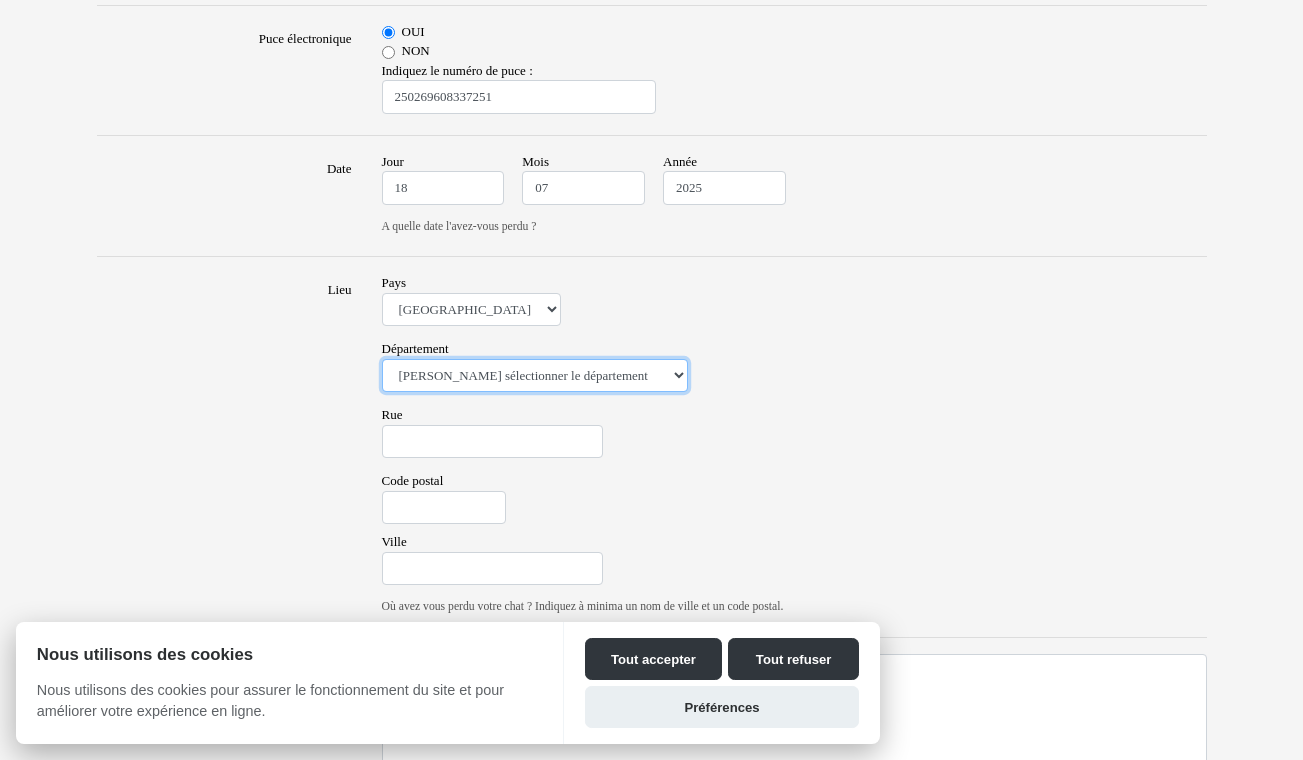 select on "83" 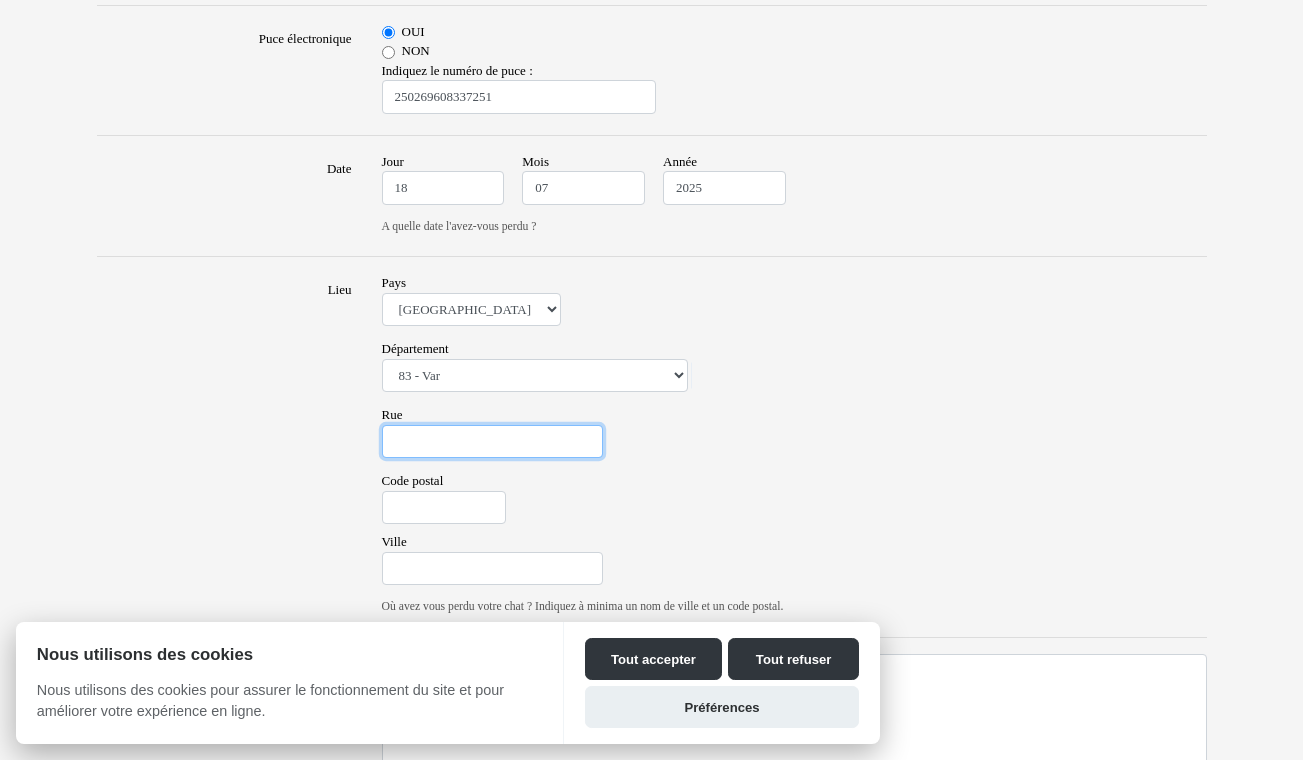 click on "Rue" at bounding box center (492, 442) 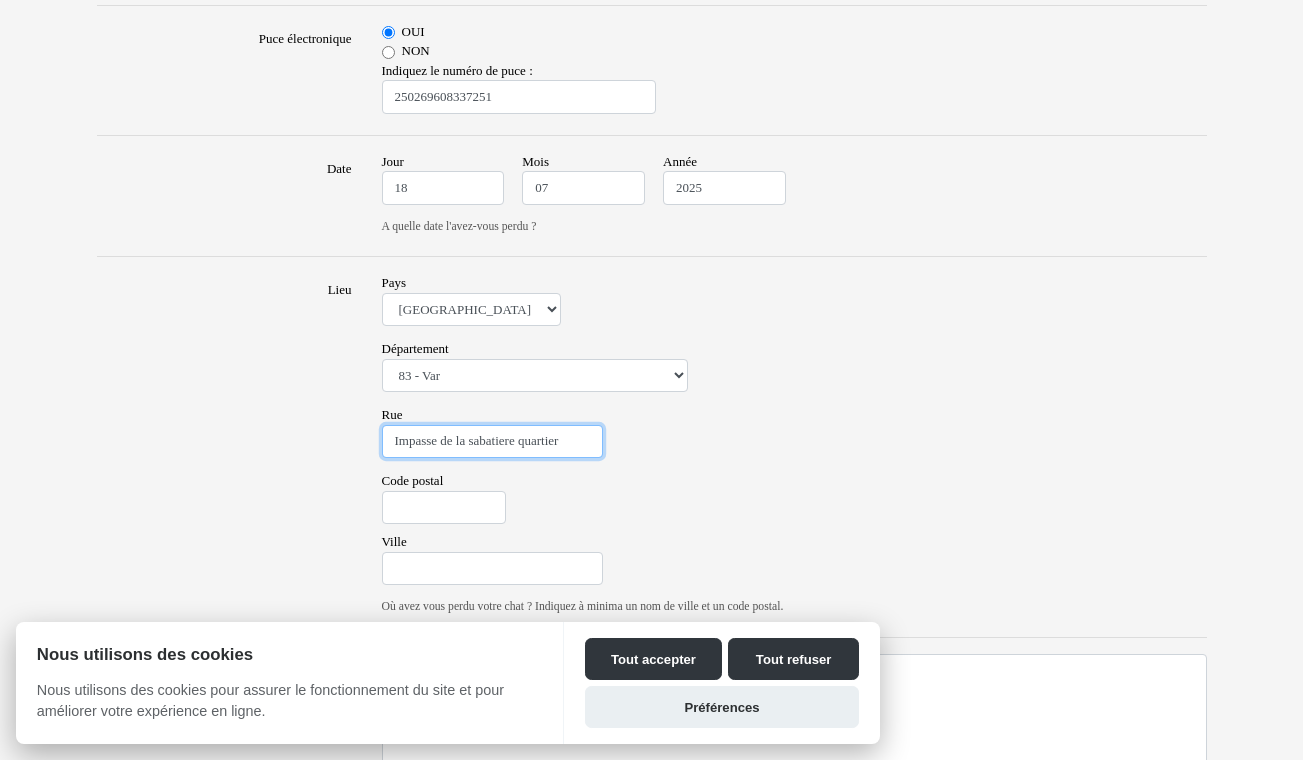 drag, startPoint x: 609, startPoint y: 444, endPoint x: 547, endPoint y: 443, distance: 62.008064 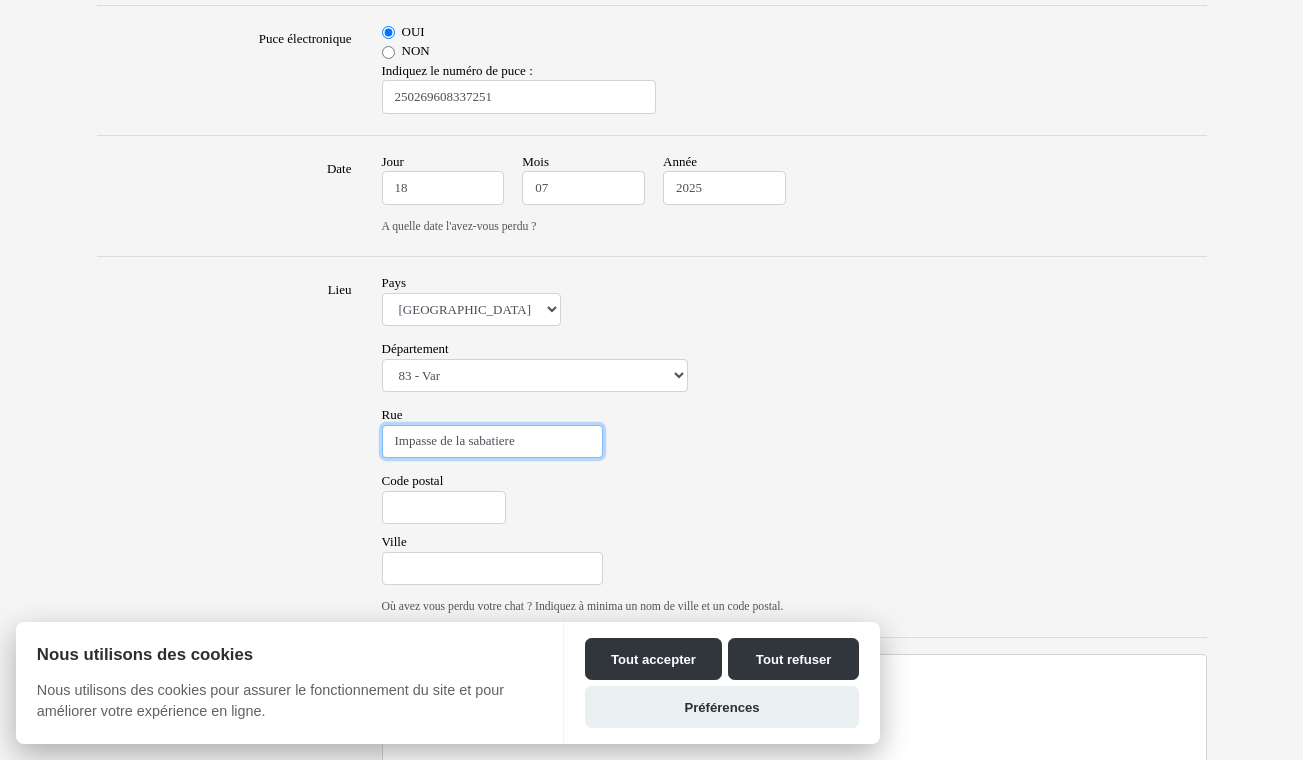 drag, startPoint x: 480, startPoint y: 443, endPoint x: 309, endPoint y: 443, distance: 171 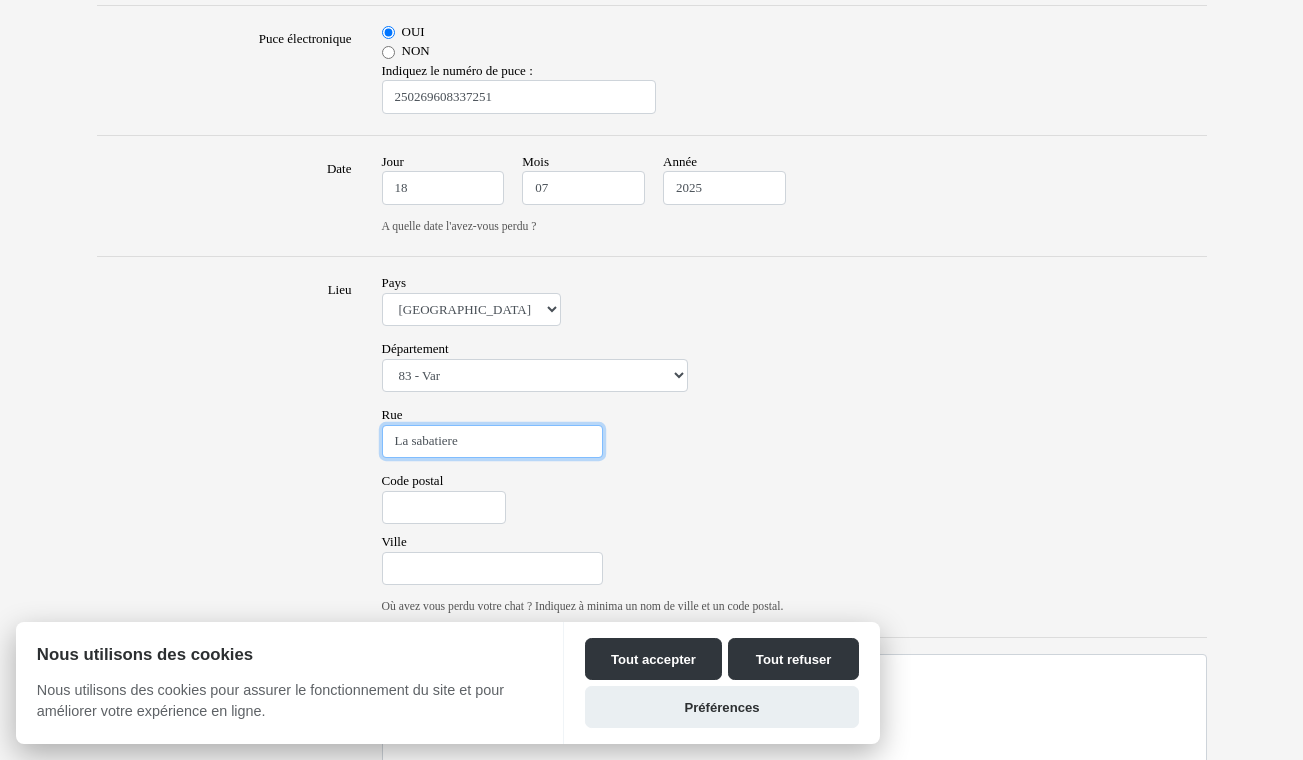 click on "La sabatiere" at bounding box center [492, 442] 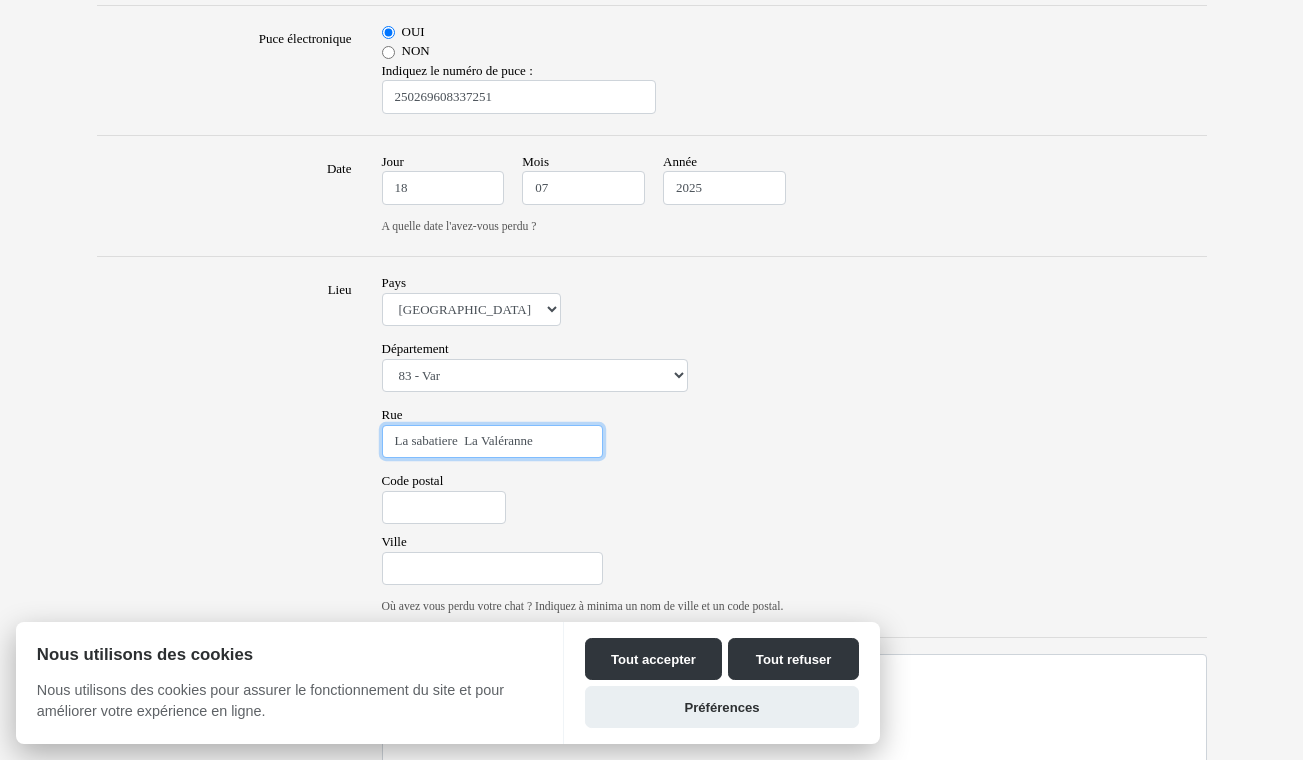 click on "La sabatiere  La Valéranne" at bounding box center (492, 442) 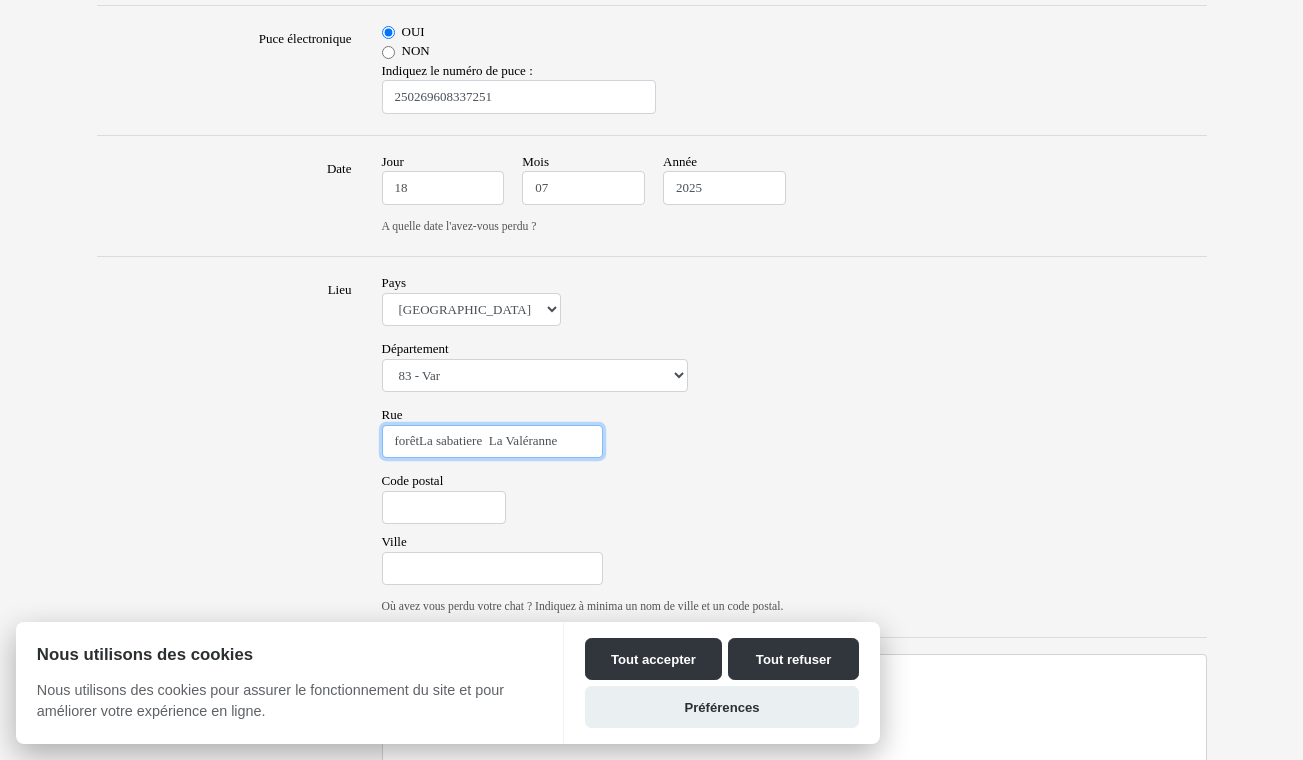 click on "forêtLa sabatiere  La Valéranne" at bounding box center (492, 442) 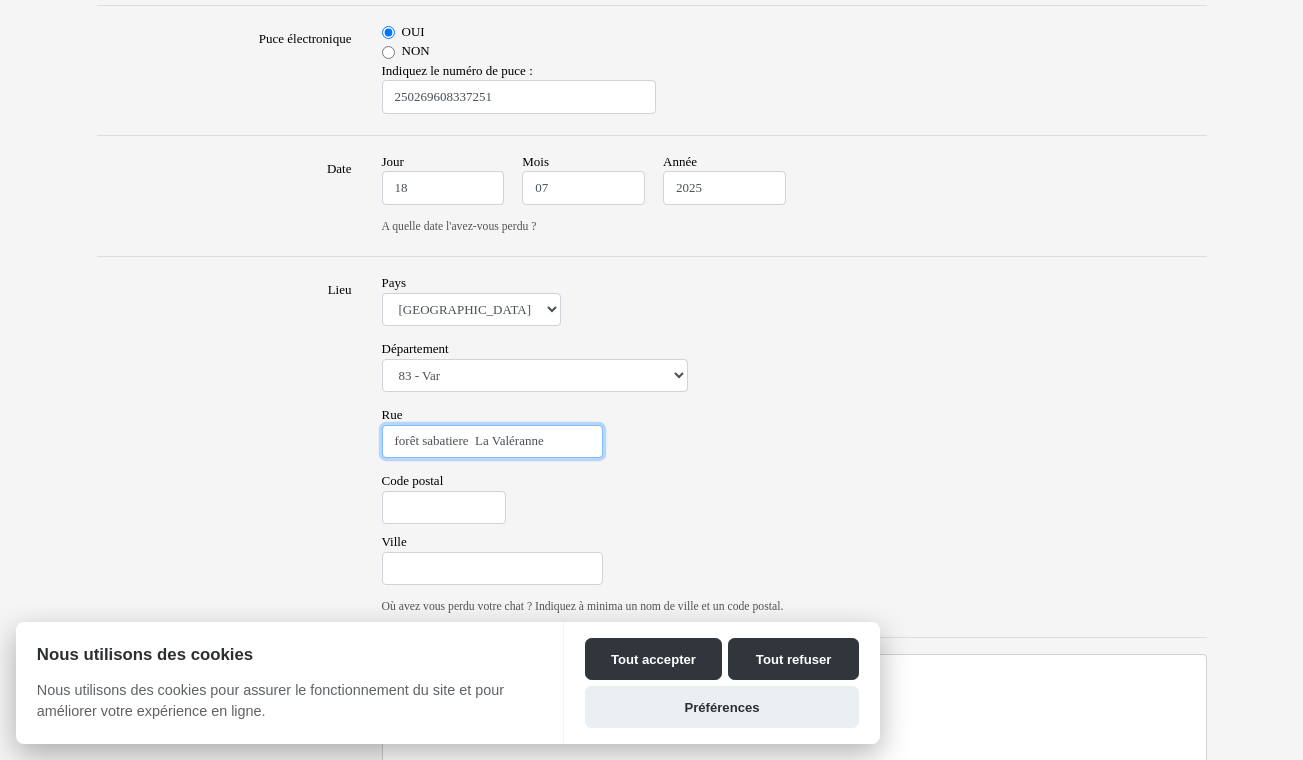 click on "forêt sabatiere  La Valéranne" at bounding box center (492, 442) 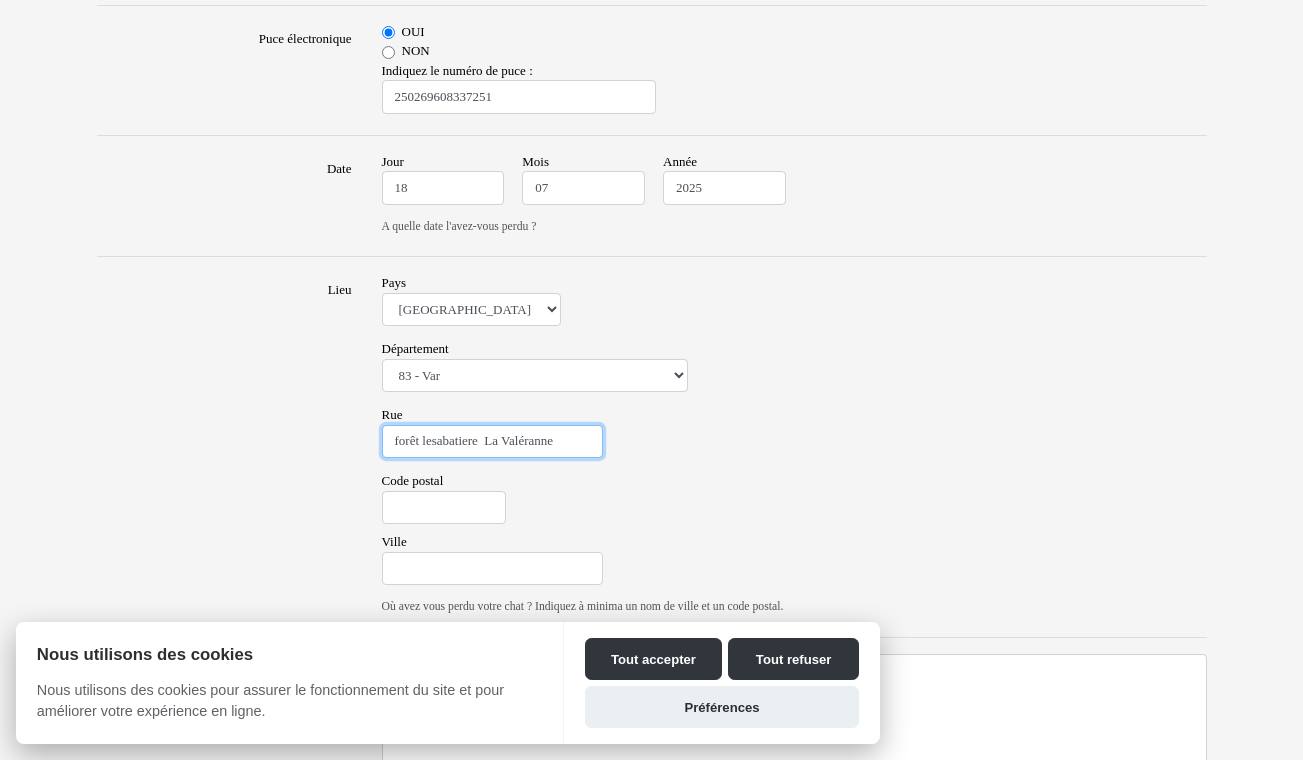 click on "forêt lesabatiere  La Valéranne" at bounding box center (492, 442) 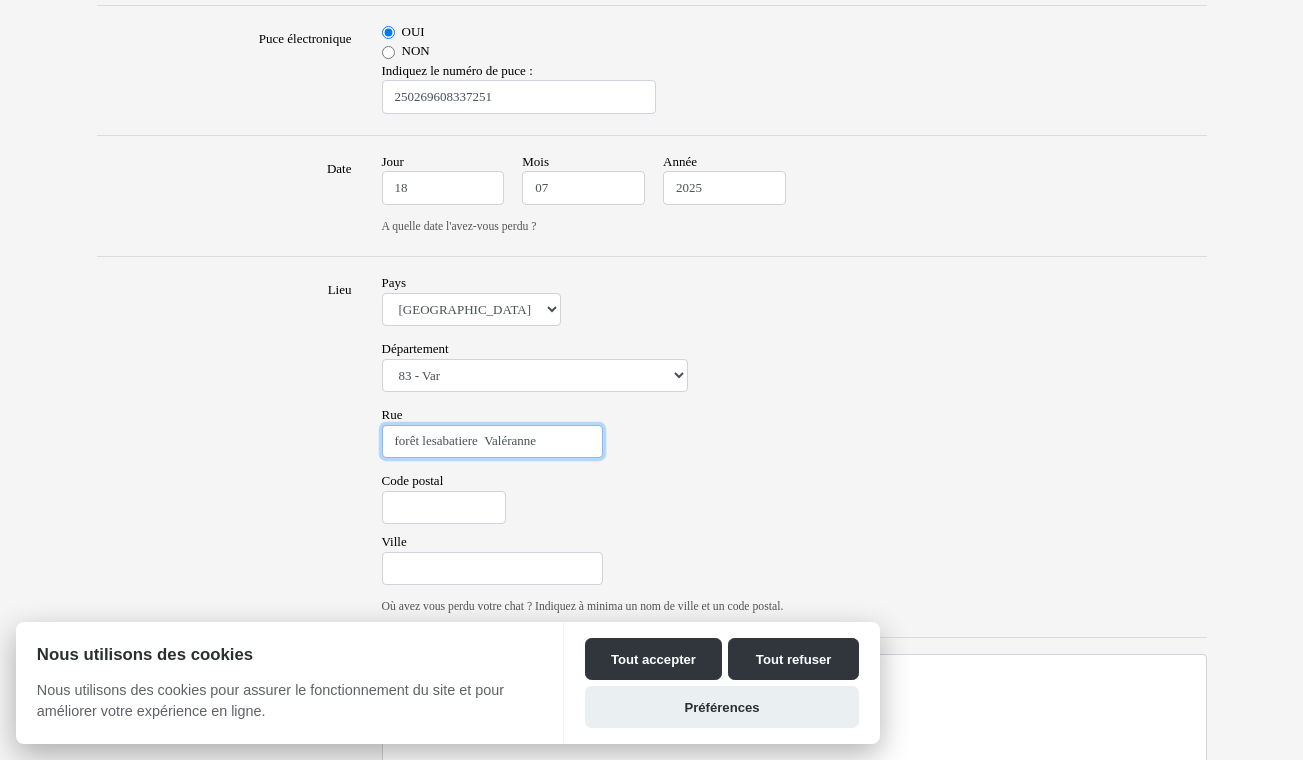 click on "forêt lesabatiere  Valéranne" at bounding box center (492, 442) 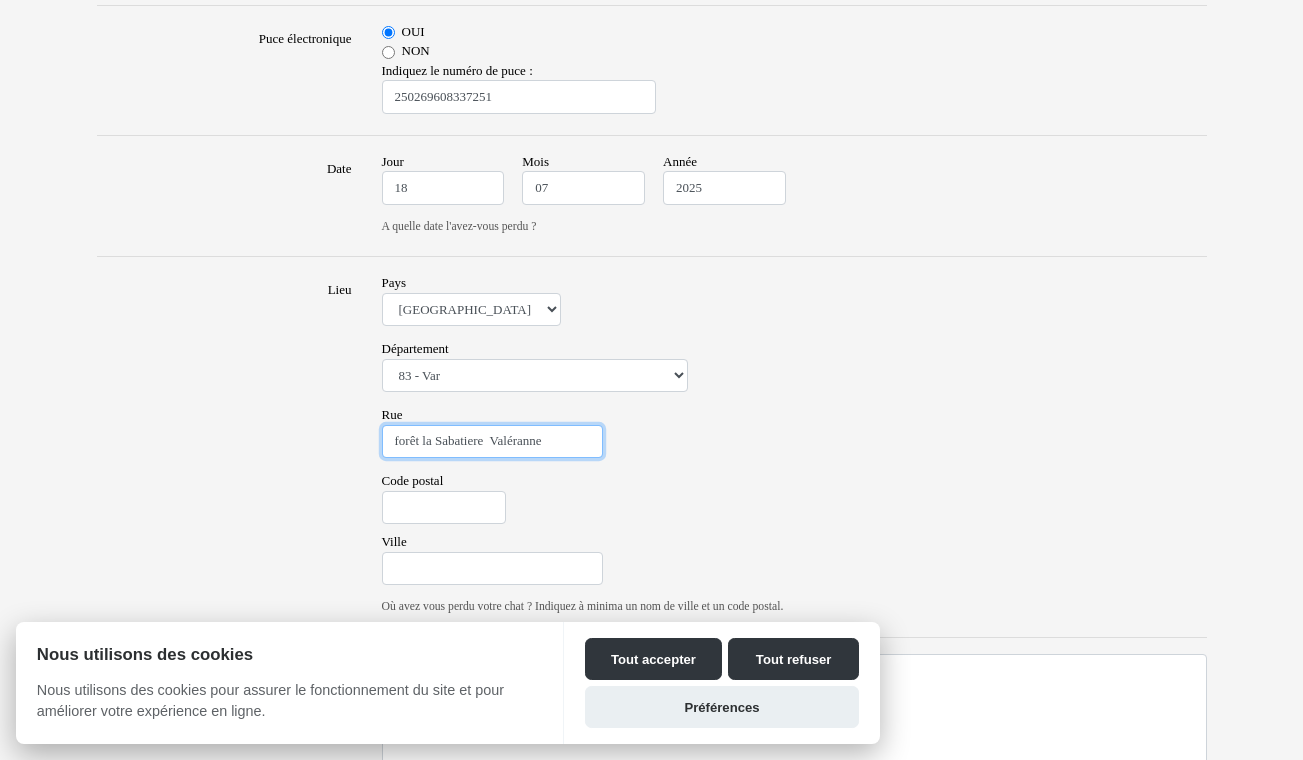 type on "forêt la Sabatiere  Valéranne" 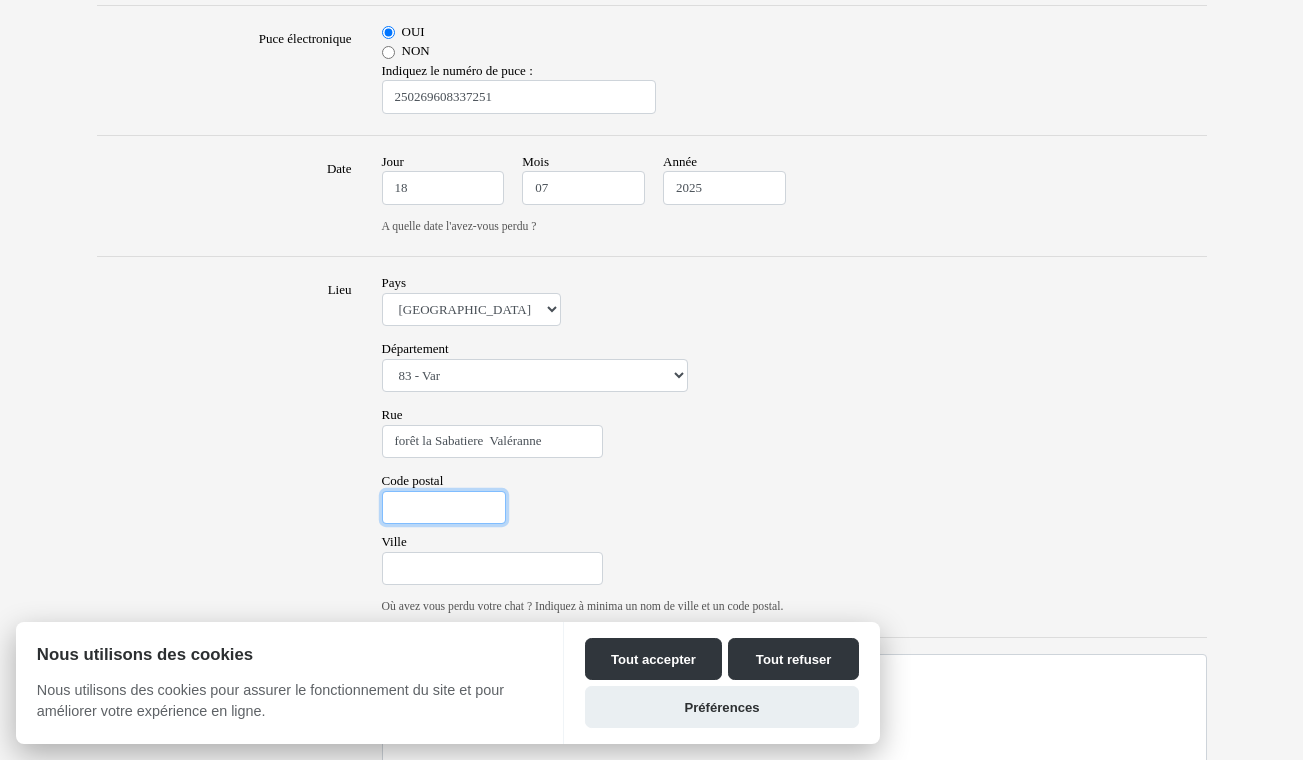 click on "Code postal" at bounding box center [444, 508] 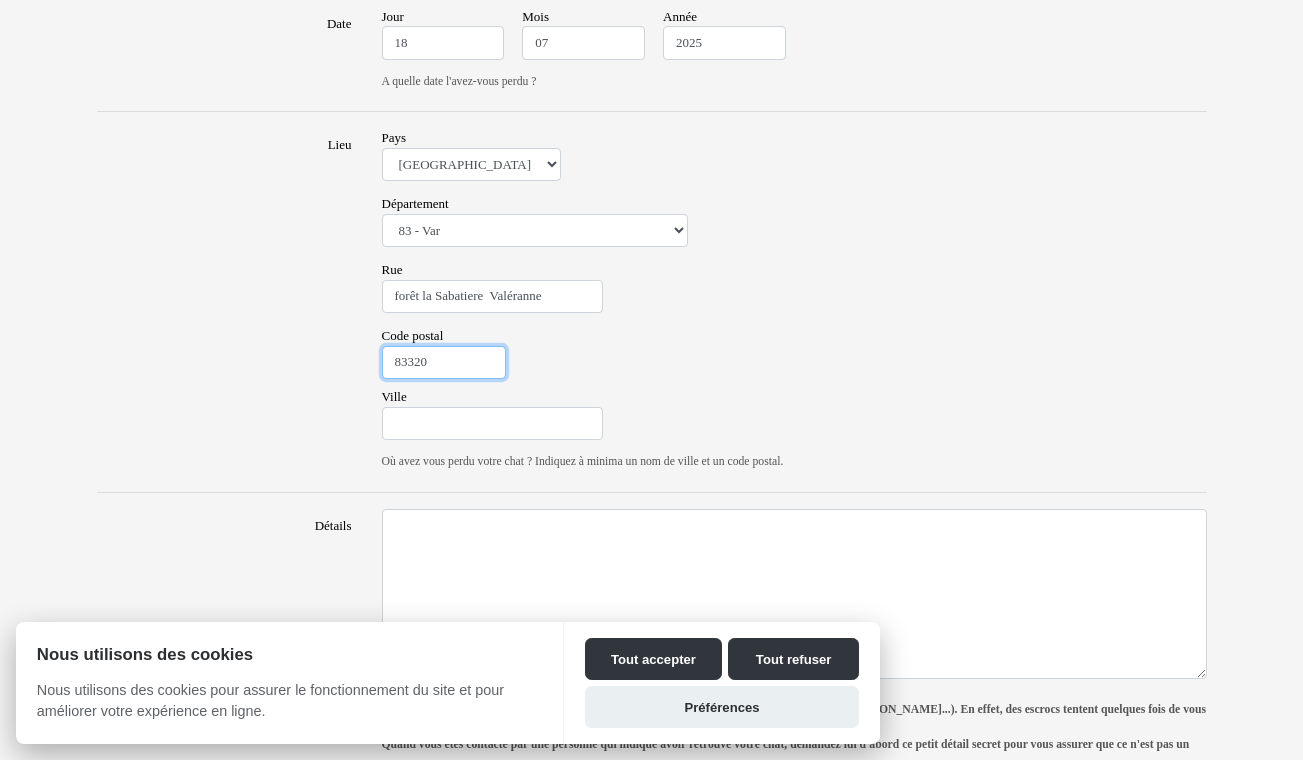scroll, scrollTop: 1206, scrollLeft: 0, axis: vertical 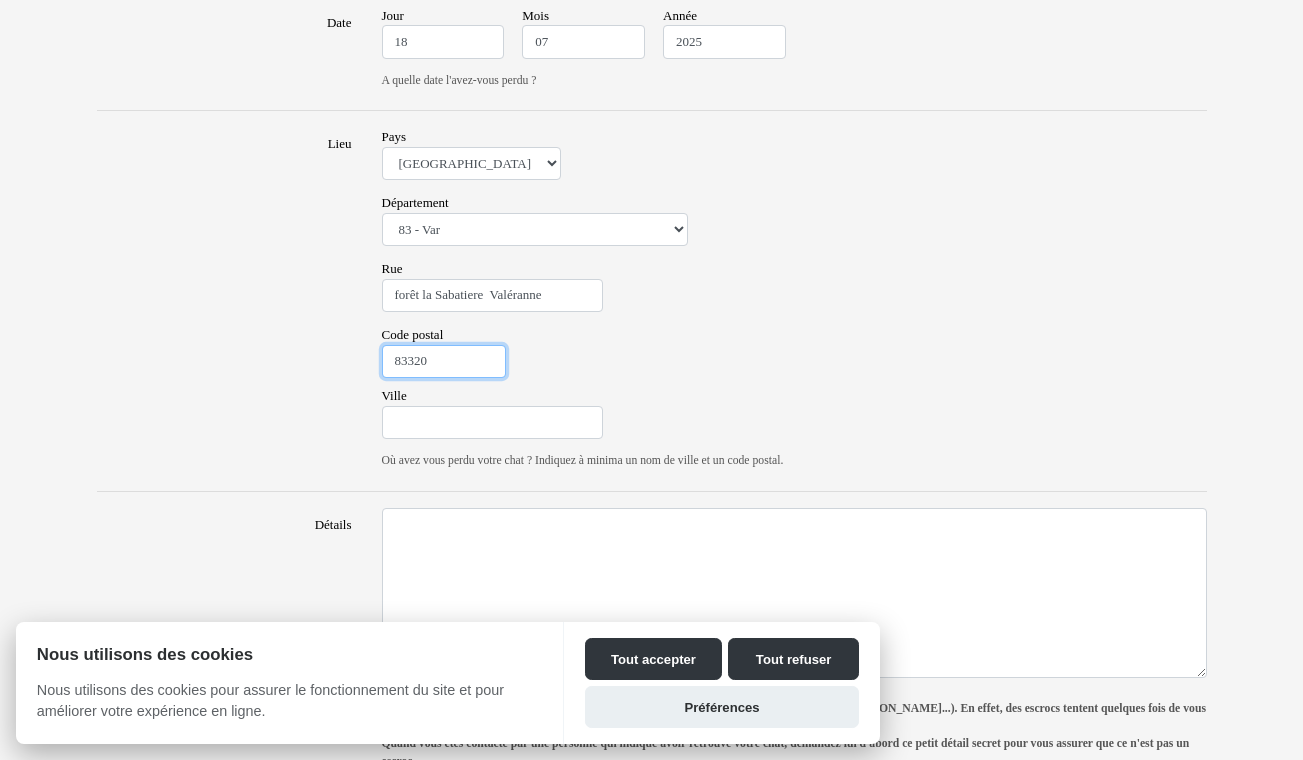 type on "83320" 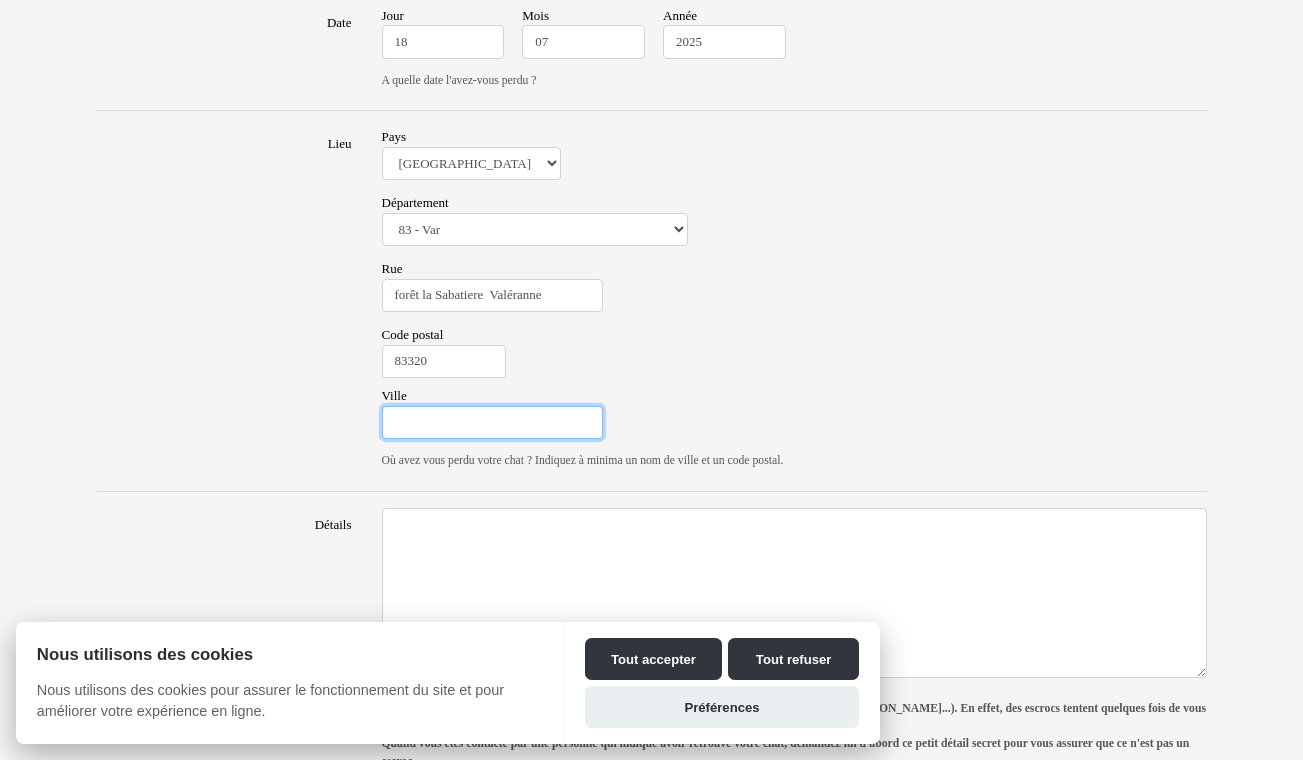 click on "Ville" at bounding box center (492, 423) 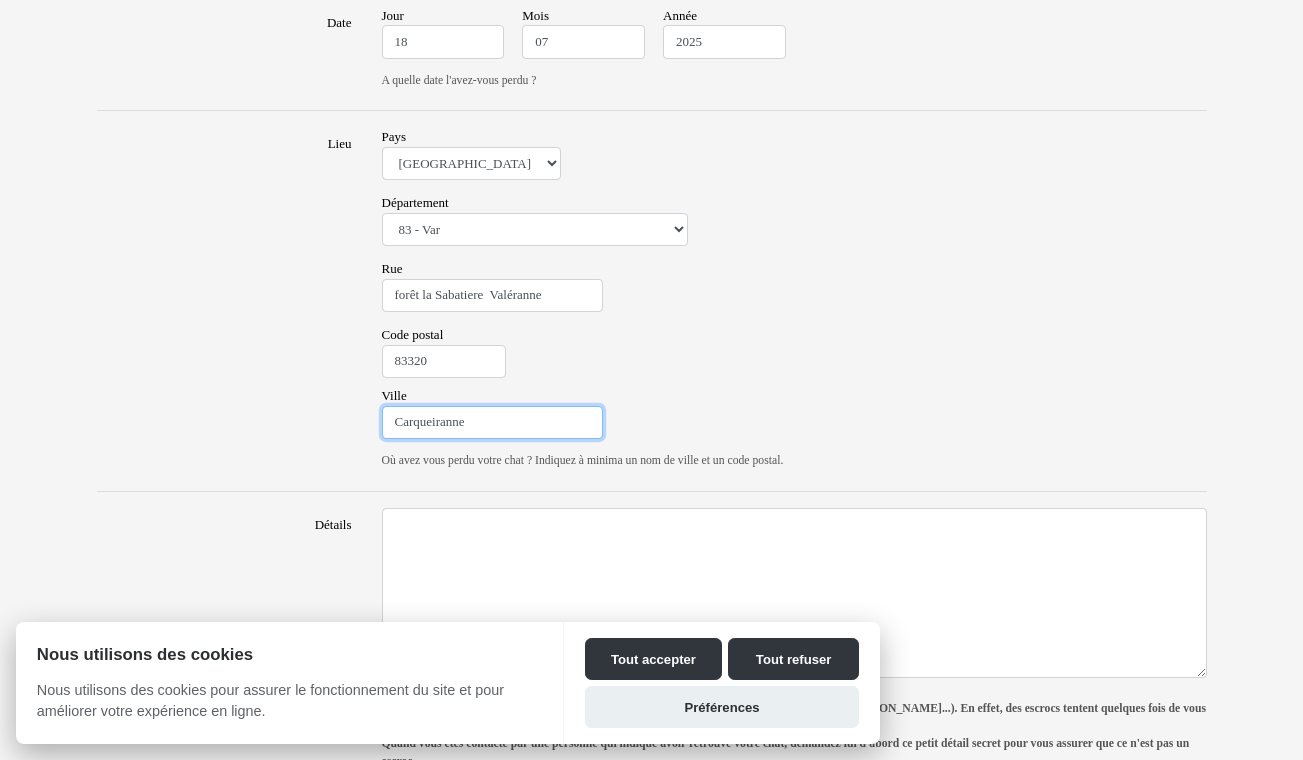 type on "Carqueiranne" 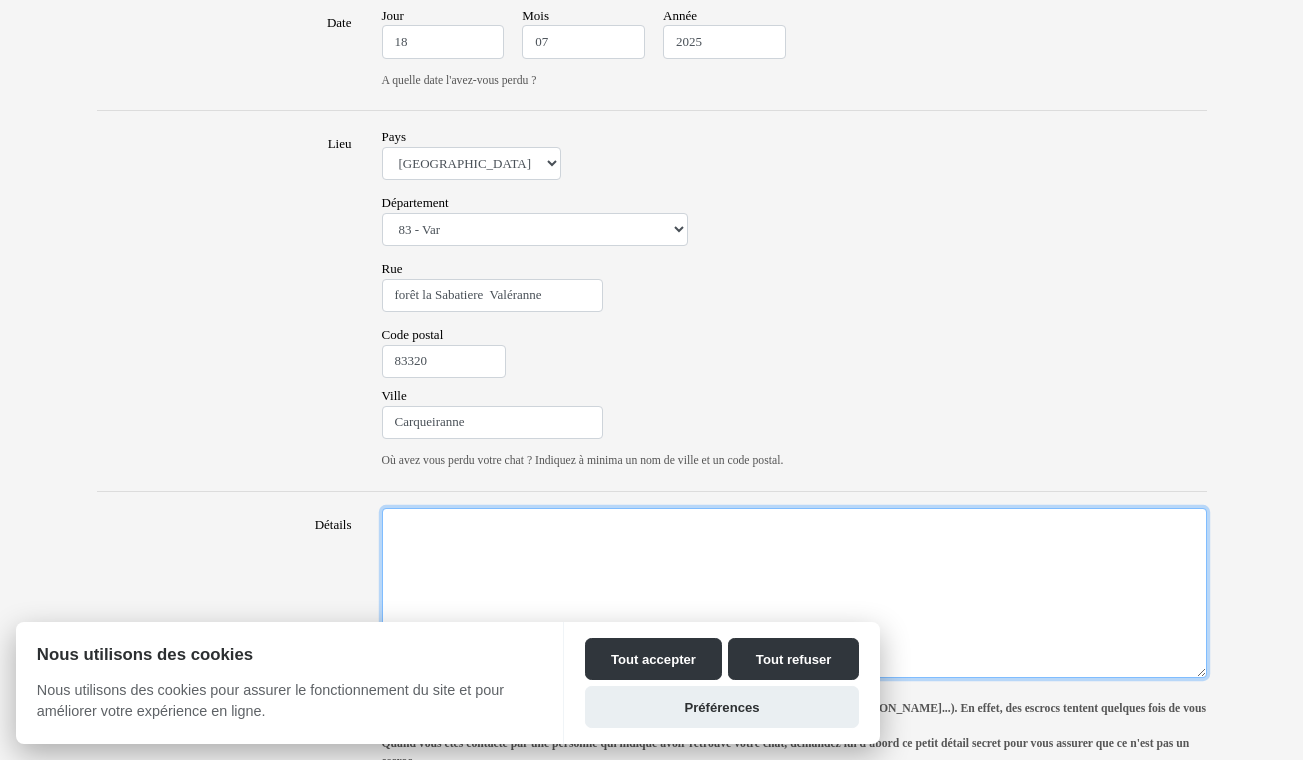 click on "Détails" at bounding box center [794, 593] 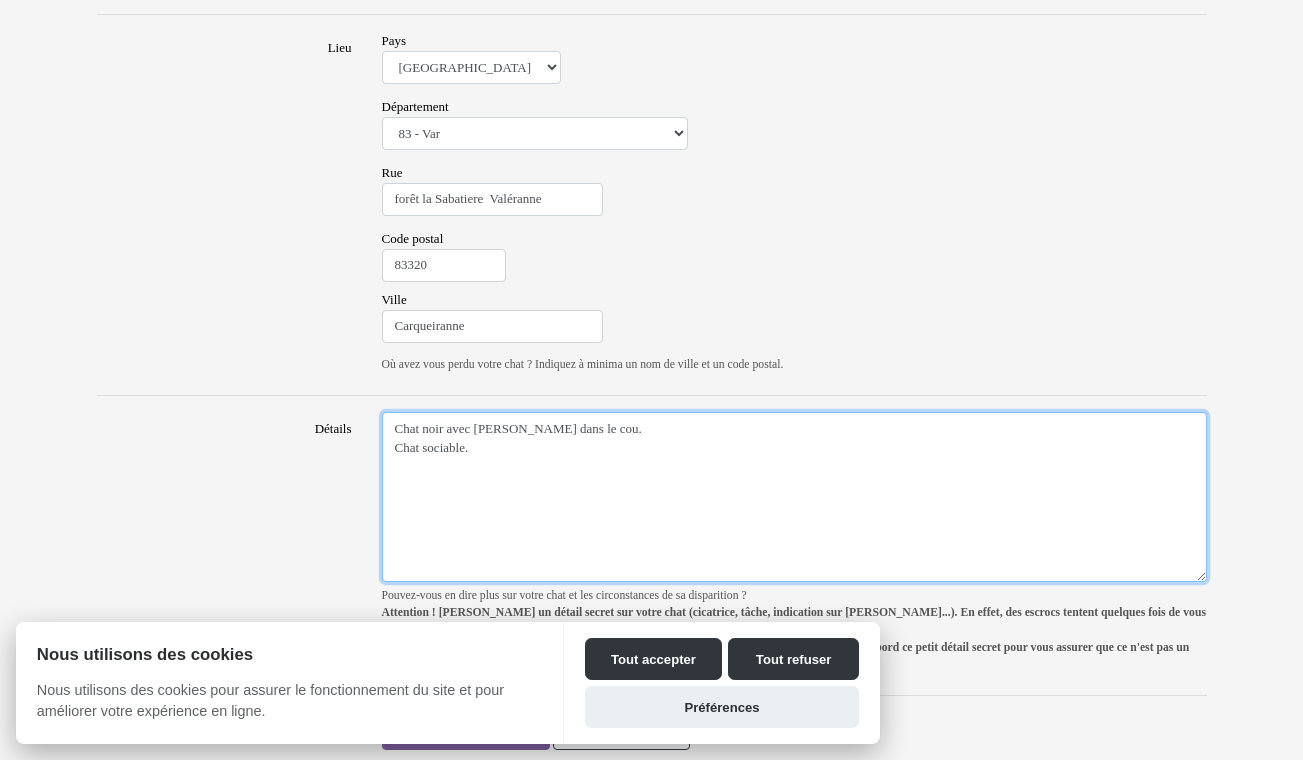 scroll, scrollTop: 1308, scrollLeft: 0, axis: vertical 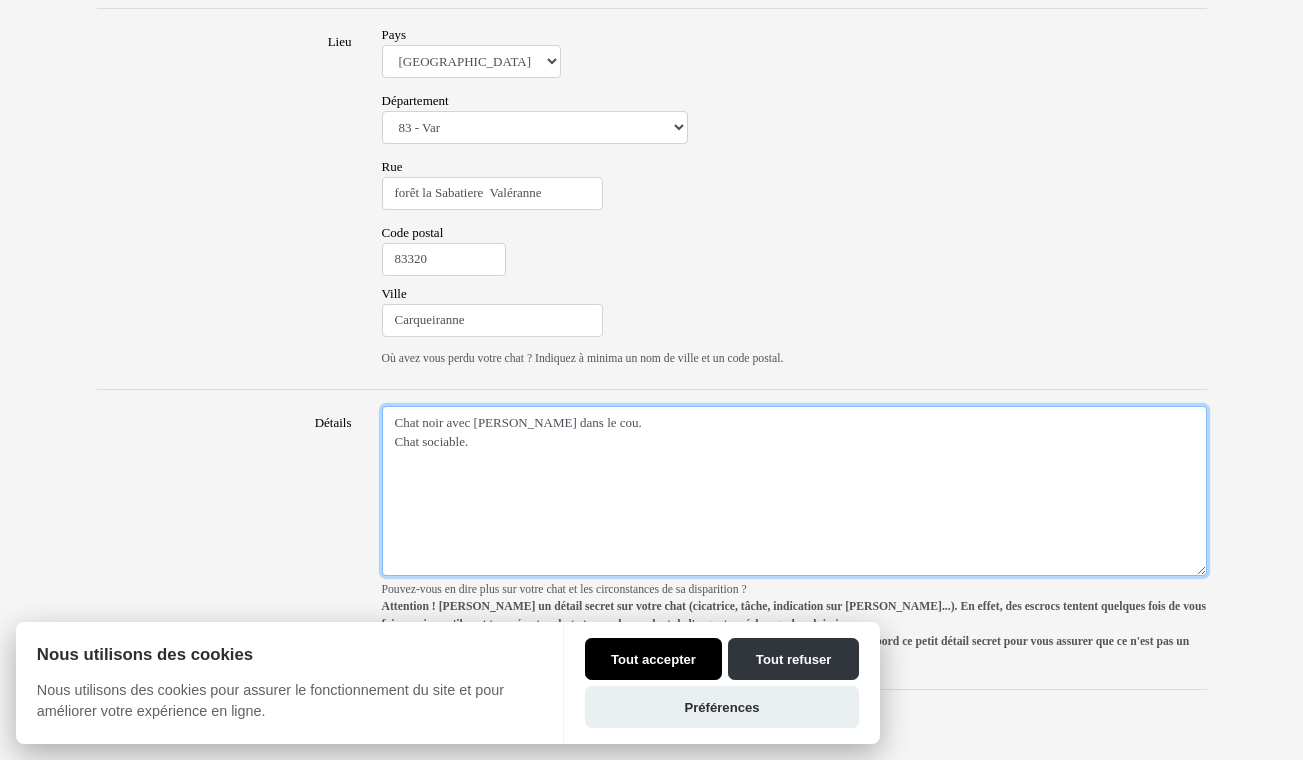 type on "Chat noir avec tache blanche dans le cou.
Chat sociable." 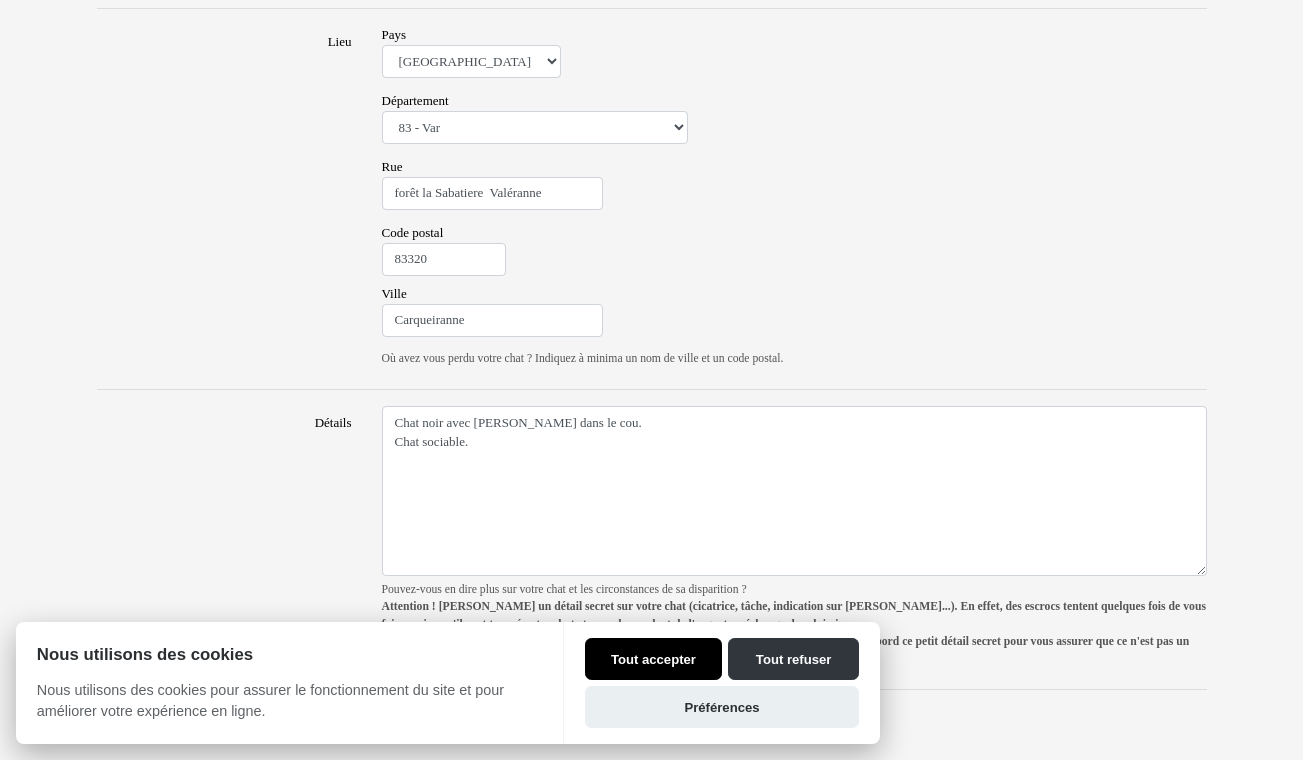 click on "Tout accepter" at bounding box center [653, 659] 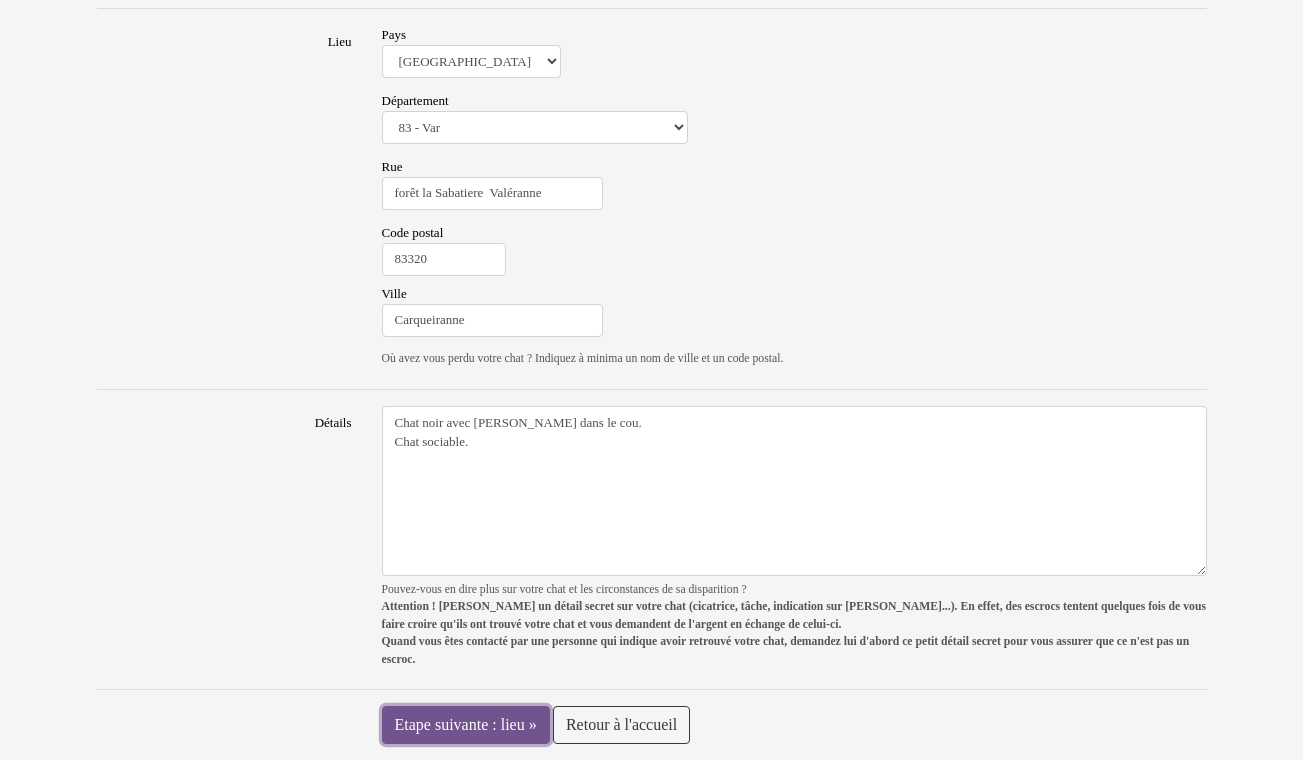 click on "Etape suivante : lieu »" at bounding box center [466, 725] 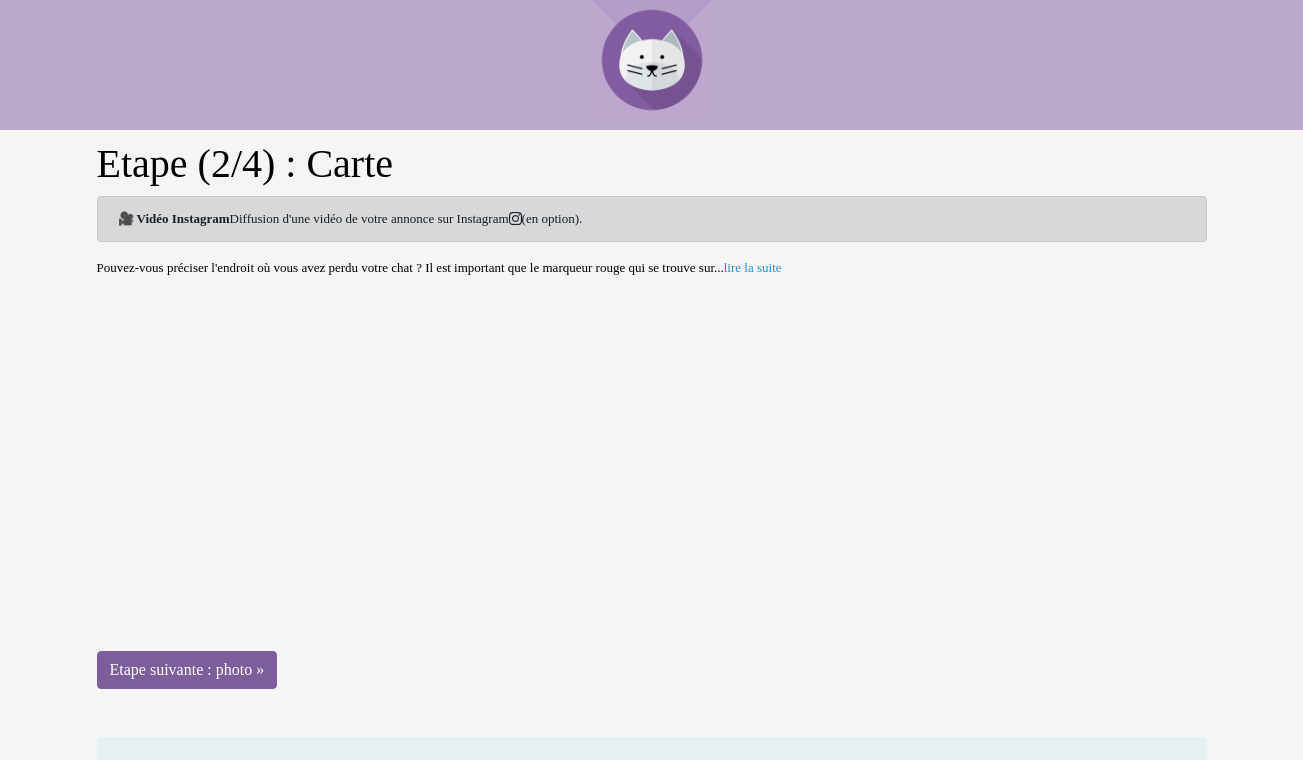 scroll, scrollTop: 0, scrollLeft: 0, axis: both 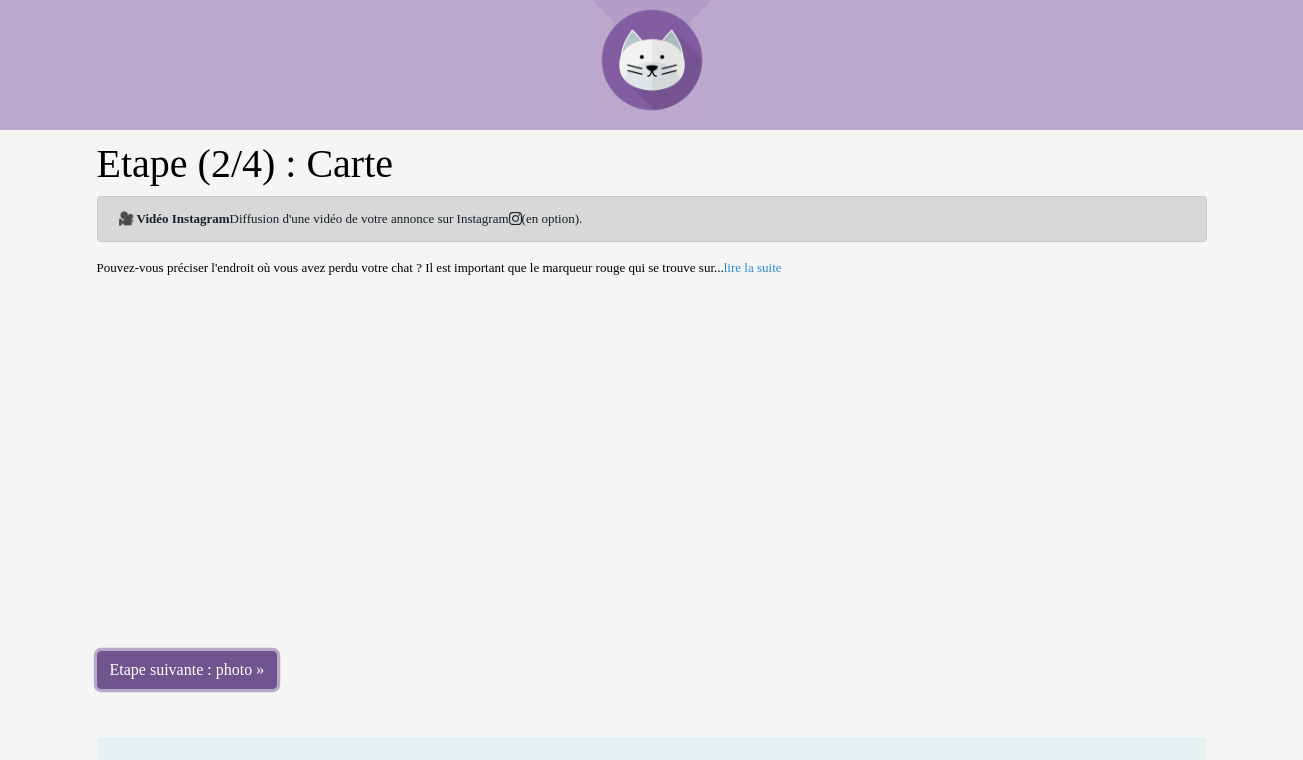 click on "Etape suivante : photo »" at bounding box center [187, 670] 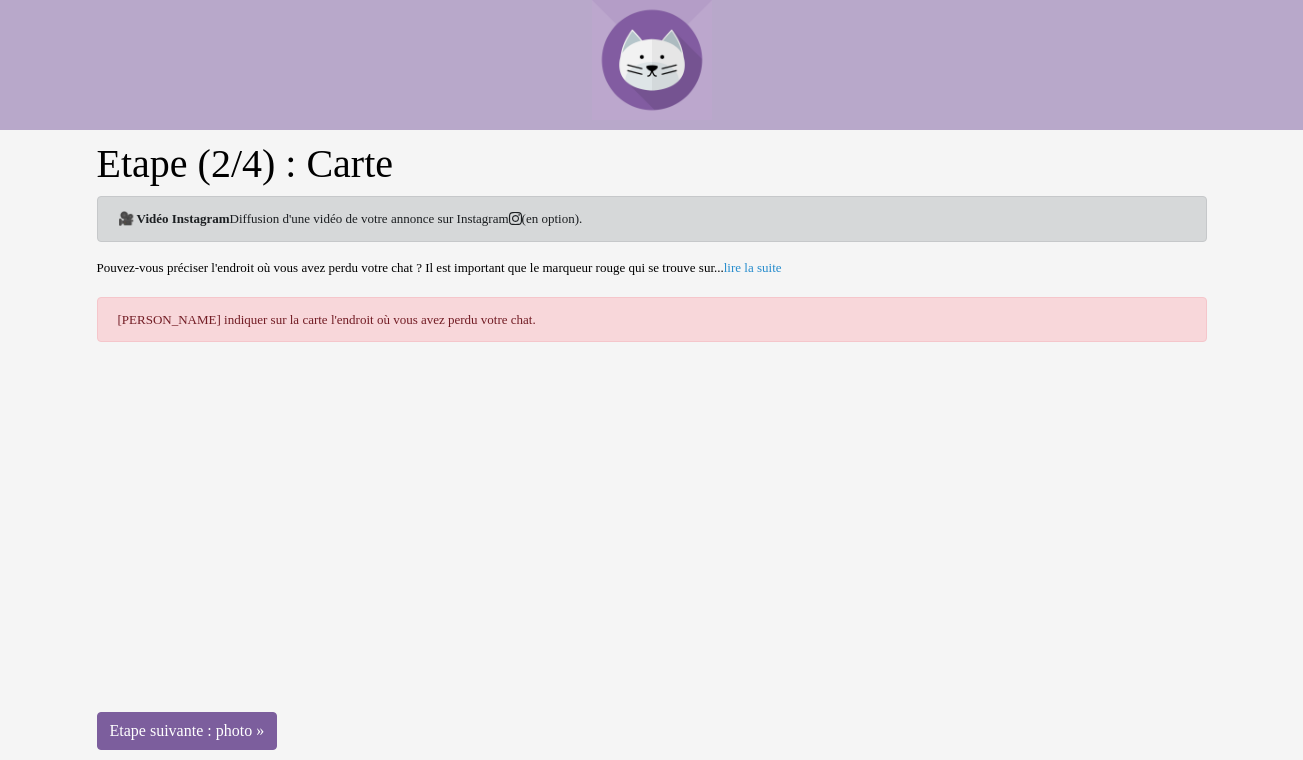 scroll, scrollTop: 0, scrollLeft: 0, axis: both 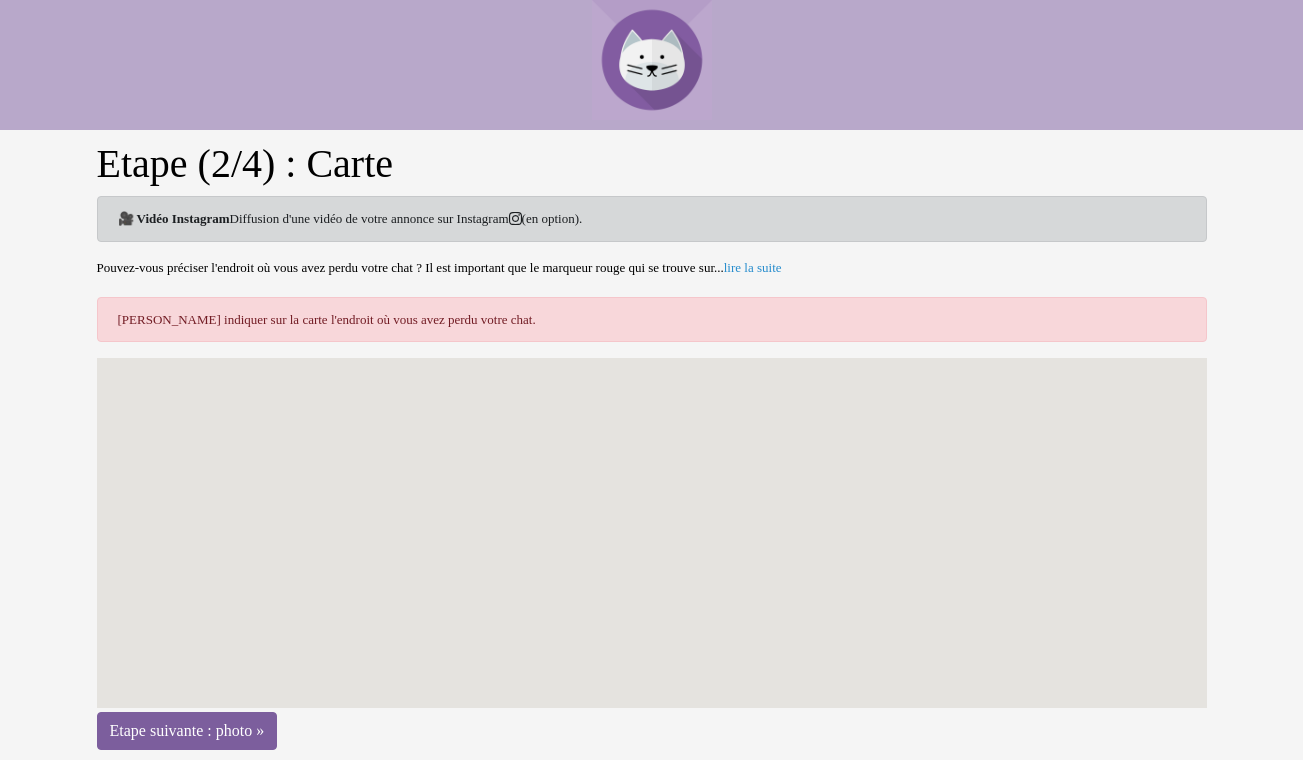 click on "Veuillez indiquer sur la carte l'endroit où vous avez perdu votre chat." at bounding box center [652, 320] 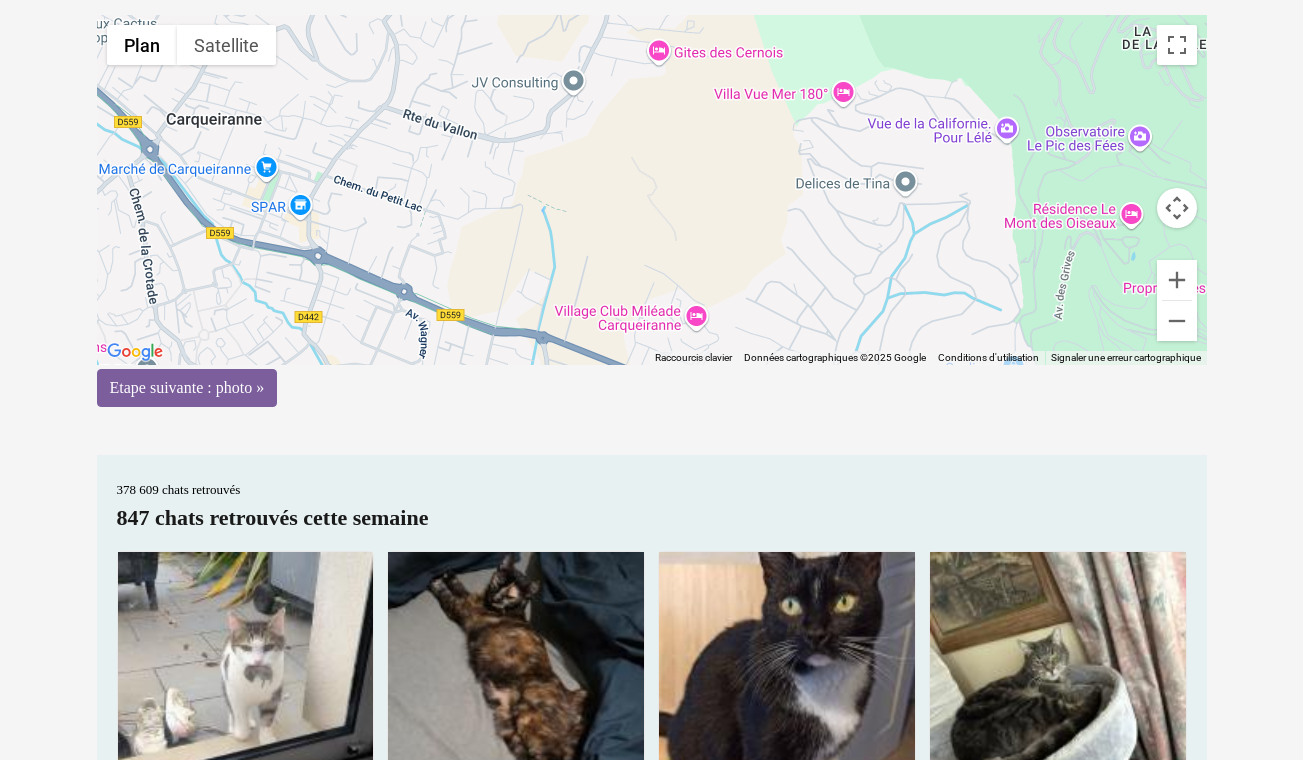 scroll, scrollTop: 341, scrollLeft: 0, axis: vertical 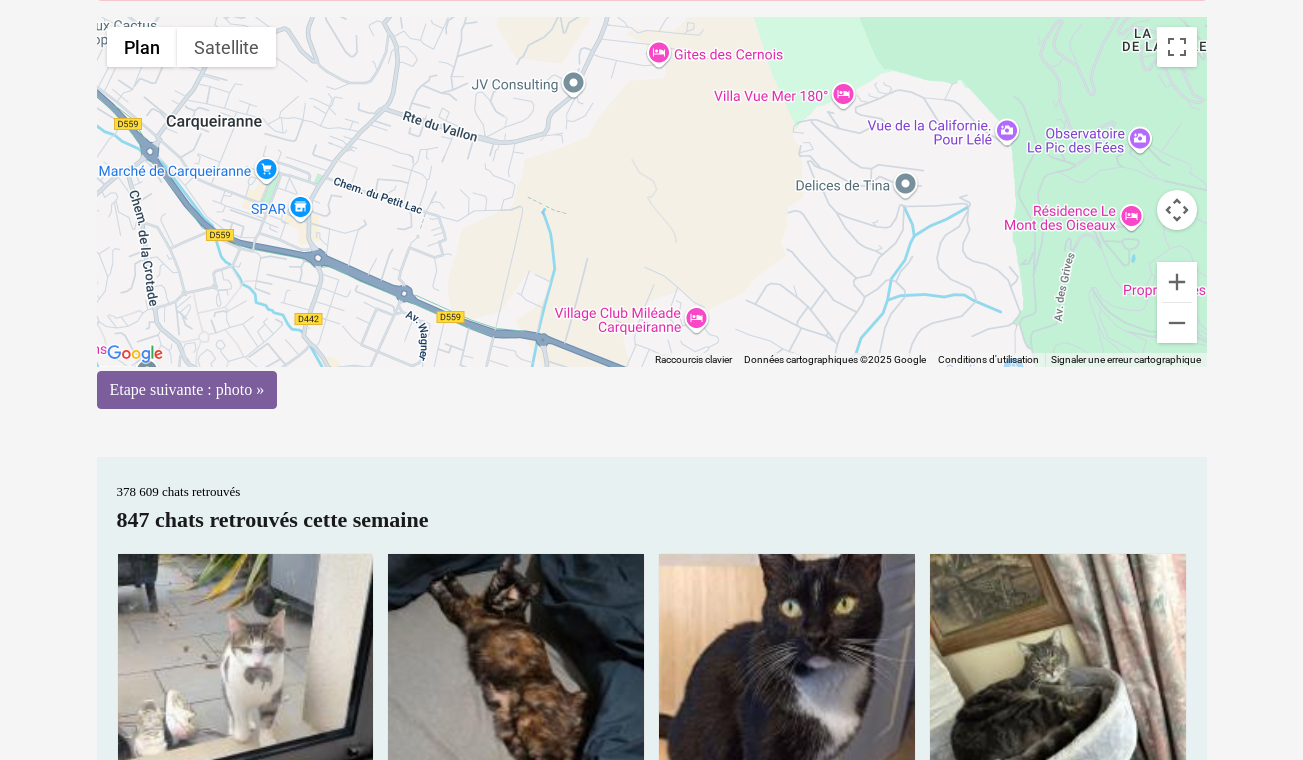 drag, startPoint x: 653, startPoint y: 169, endPoint x: 624, endPoint y: 220, distance: 58.66856 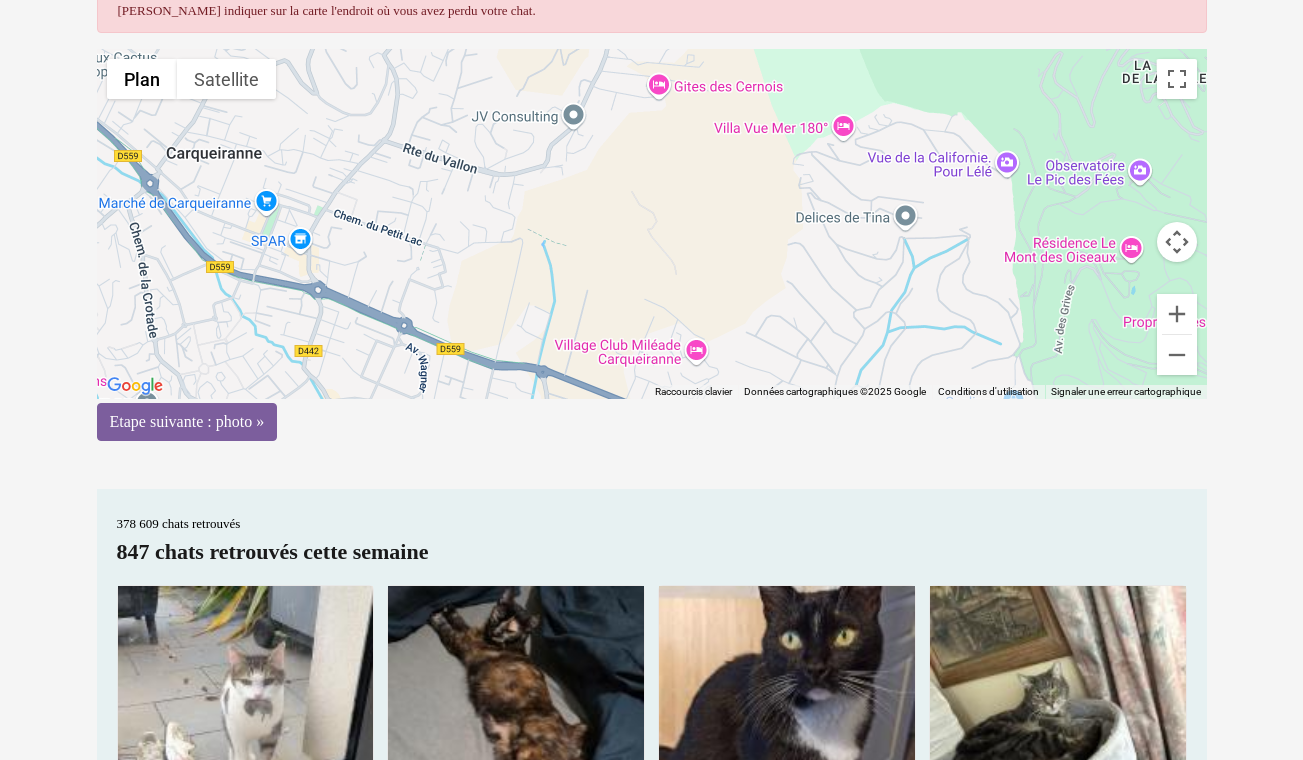scroll, scrollTop: 310, scrollLeft: 0, axis: vertical 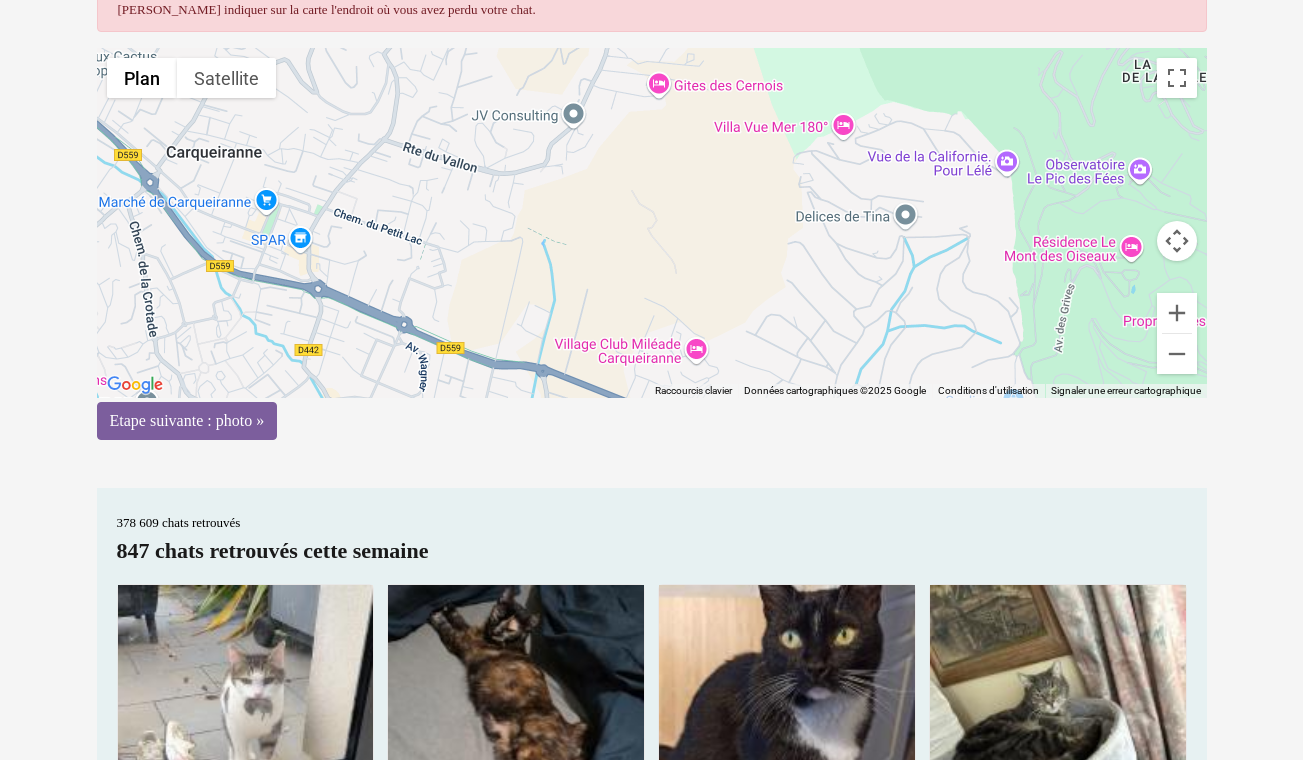 drag, startPoint x: 620, startPoint y: 244, endPoint x: 605, endPoint y: 244, distance: 15 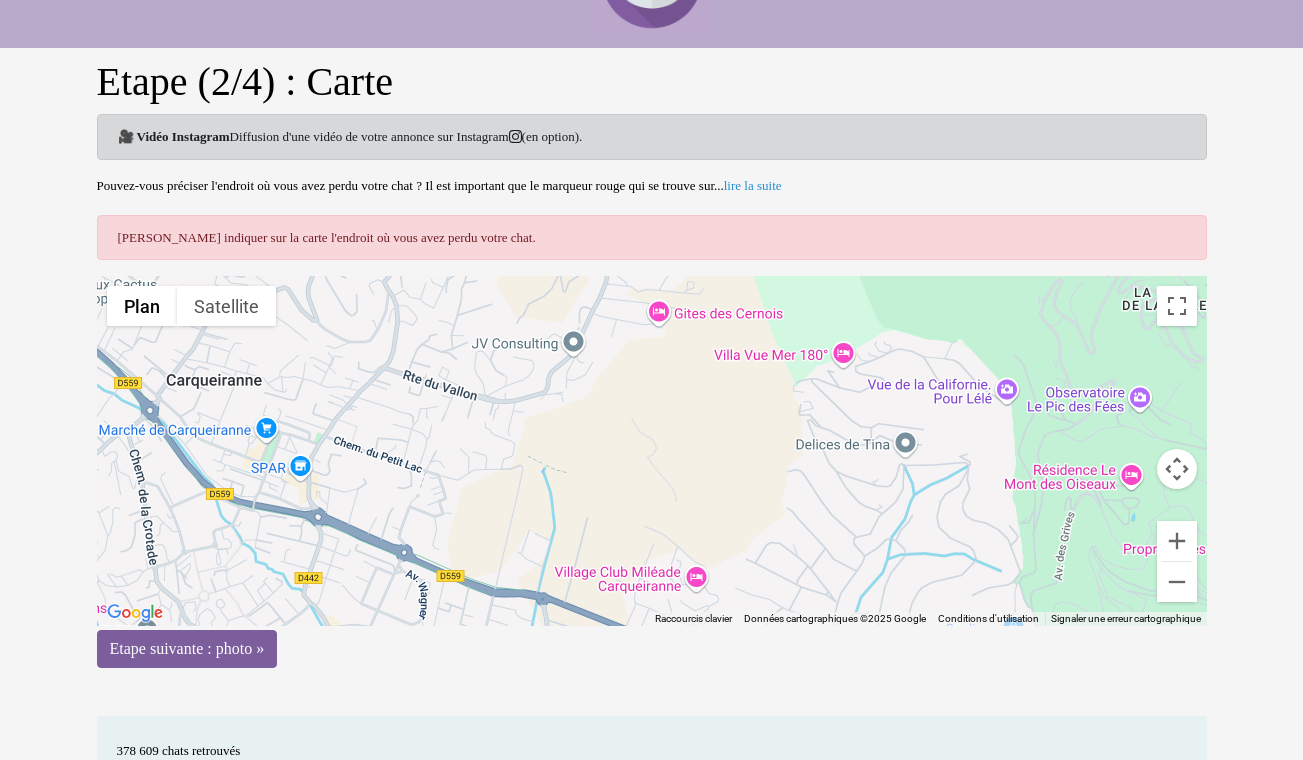 scroll, scrollTop: 69, scrollLeft: 0, axis: vertical 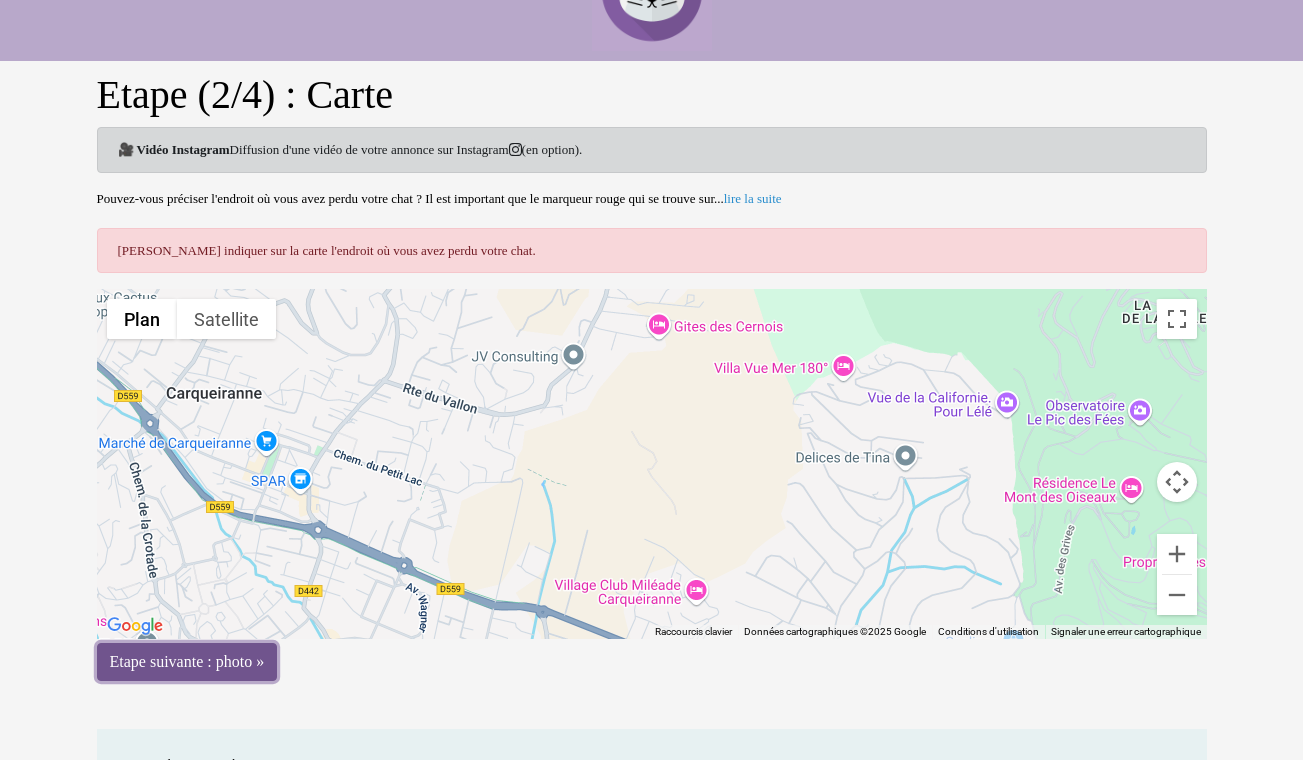 click on "Etape suivante : photo »" at bounding box center (187, 662) 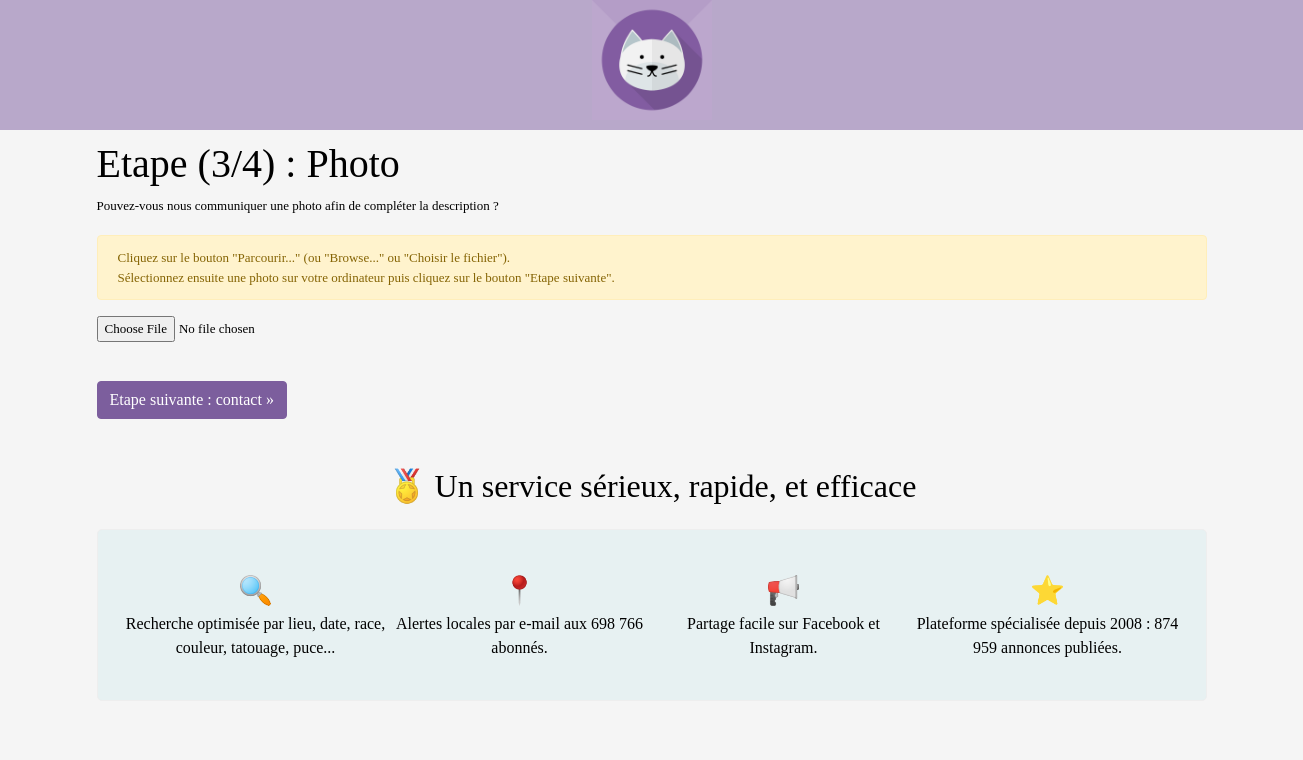 scroll, scrollTop: 0, scrollLeft: 0, axis: both 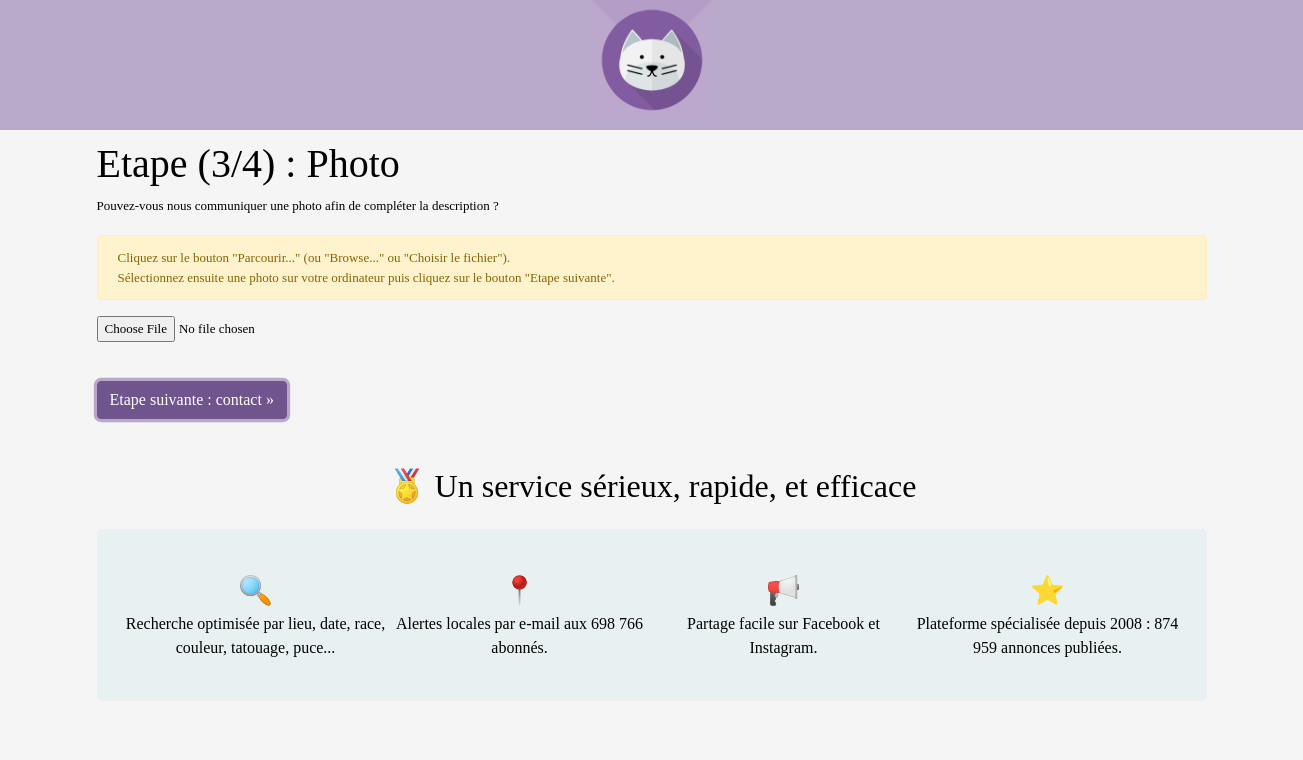 click on "Etape suivante : contact »" at bounding box center [192, 400] 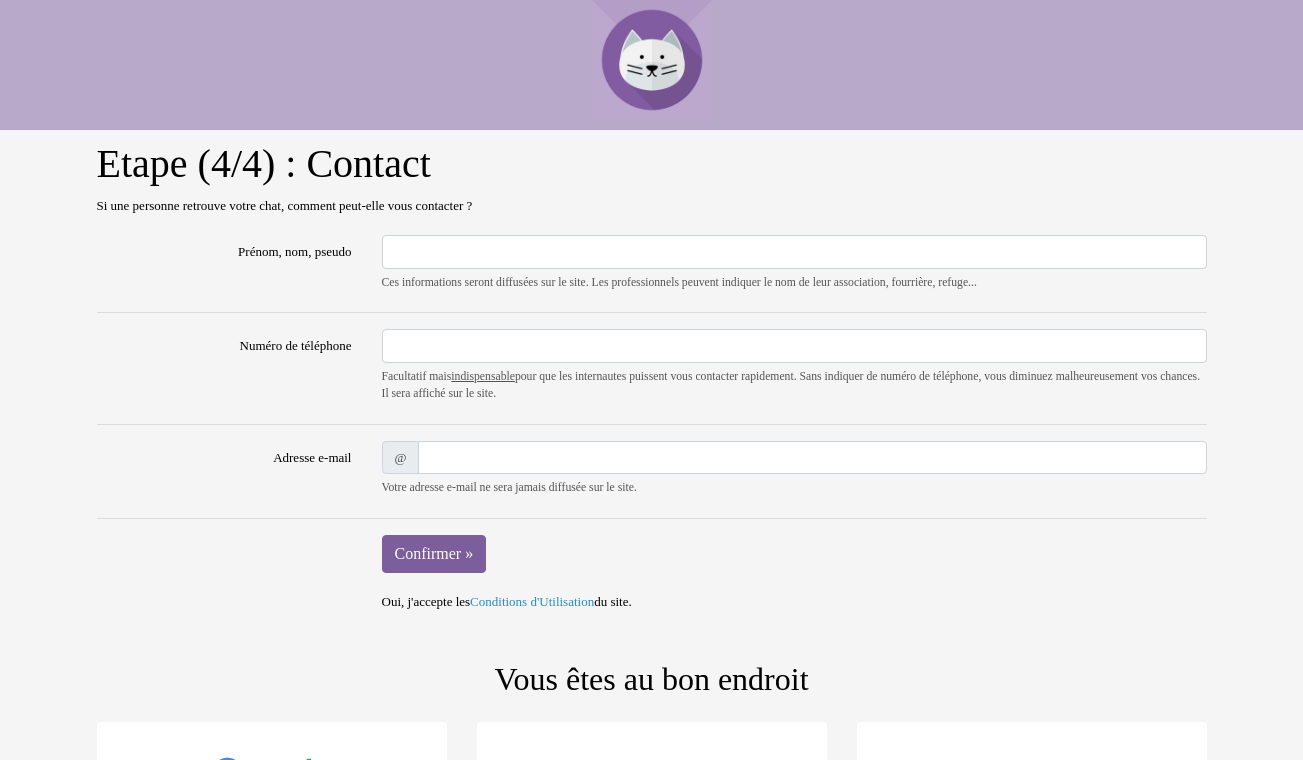scroll, scrollTop: 0, scrollLeft: 0, axis: both 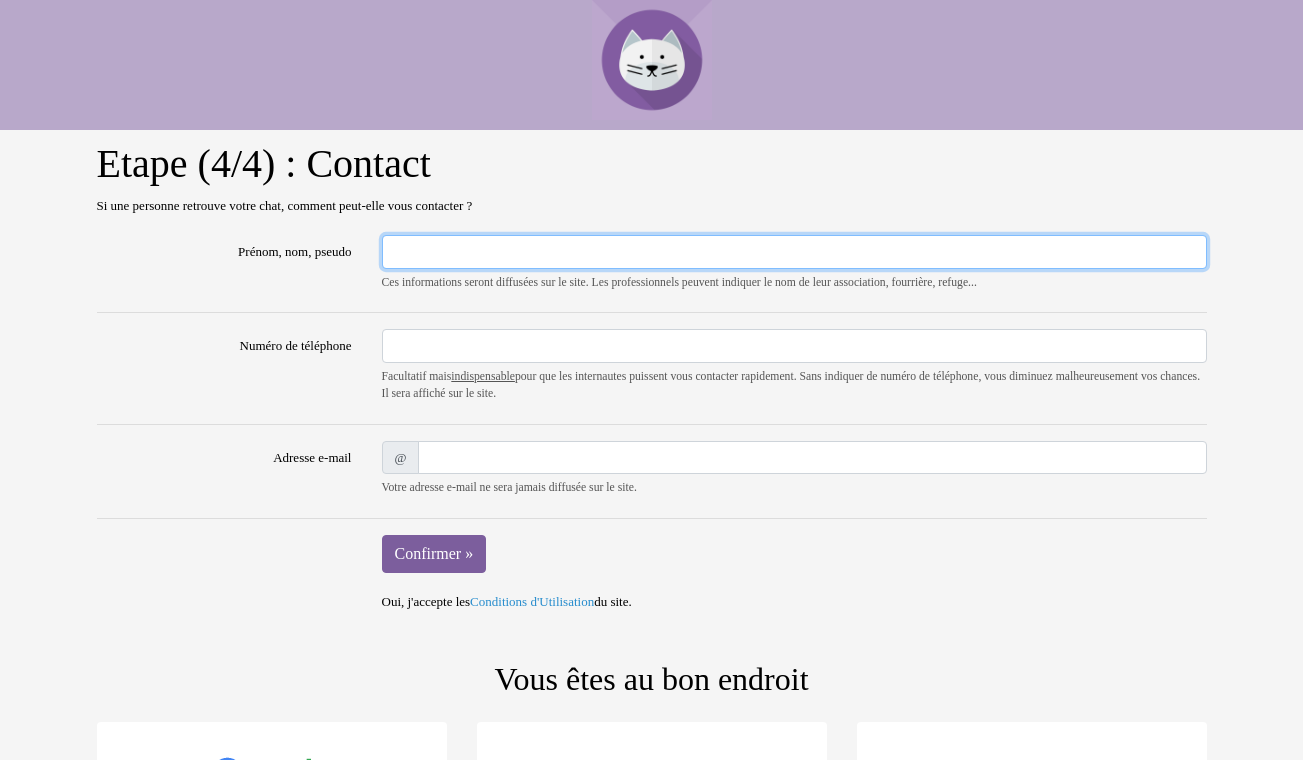 click on "Prénom, nom, pseudo" at bounding box center (794, 252) 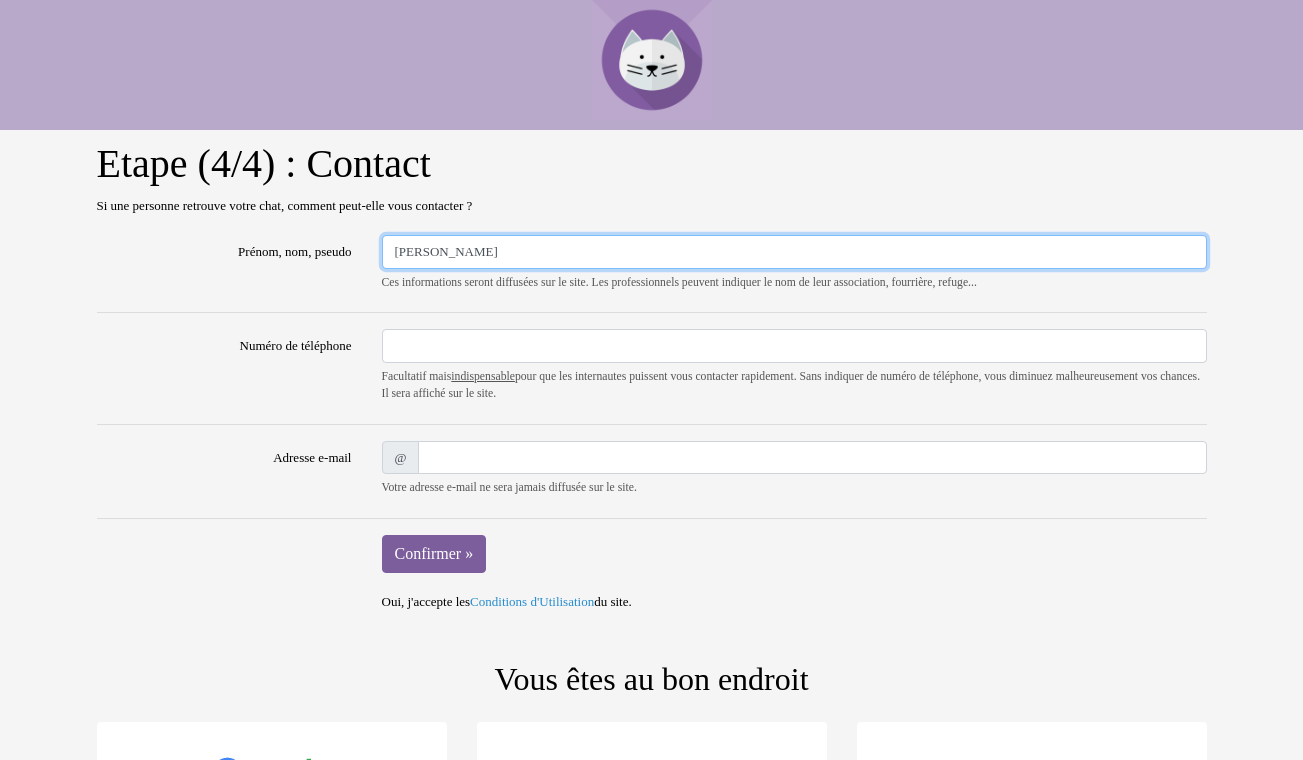 type on "[PERSON_NAME]" 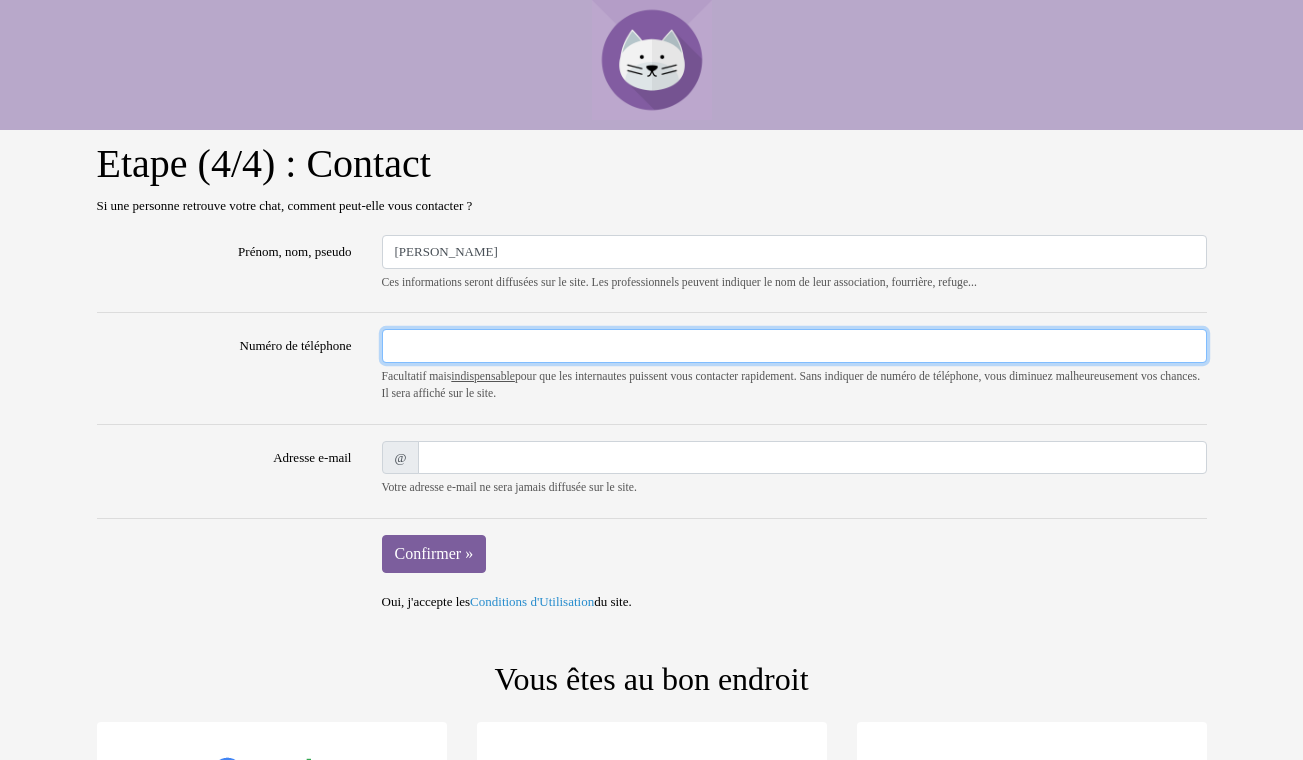 click on "Numéro de téléphone" at bounding box center (794, 346) 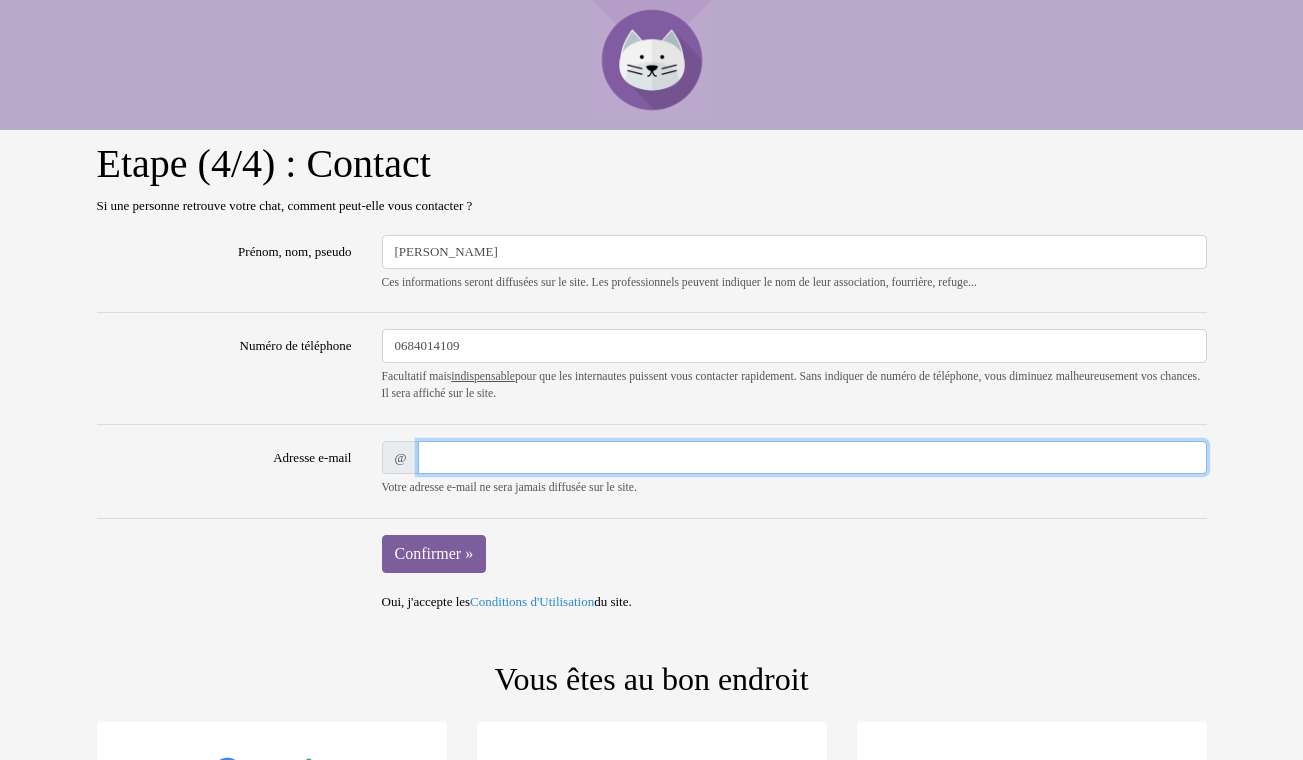 type on "[PERSON_NAME][EMAIL_ADDRESS][DOMAIN_NAME]" 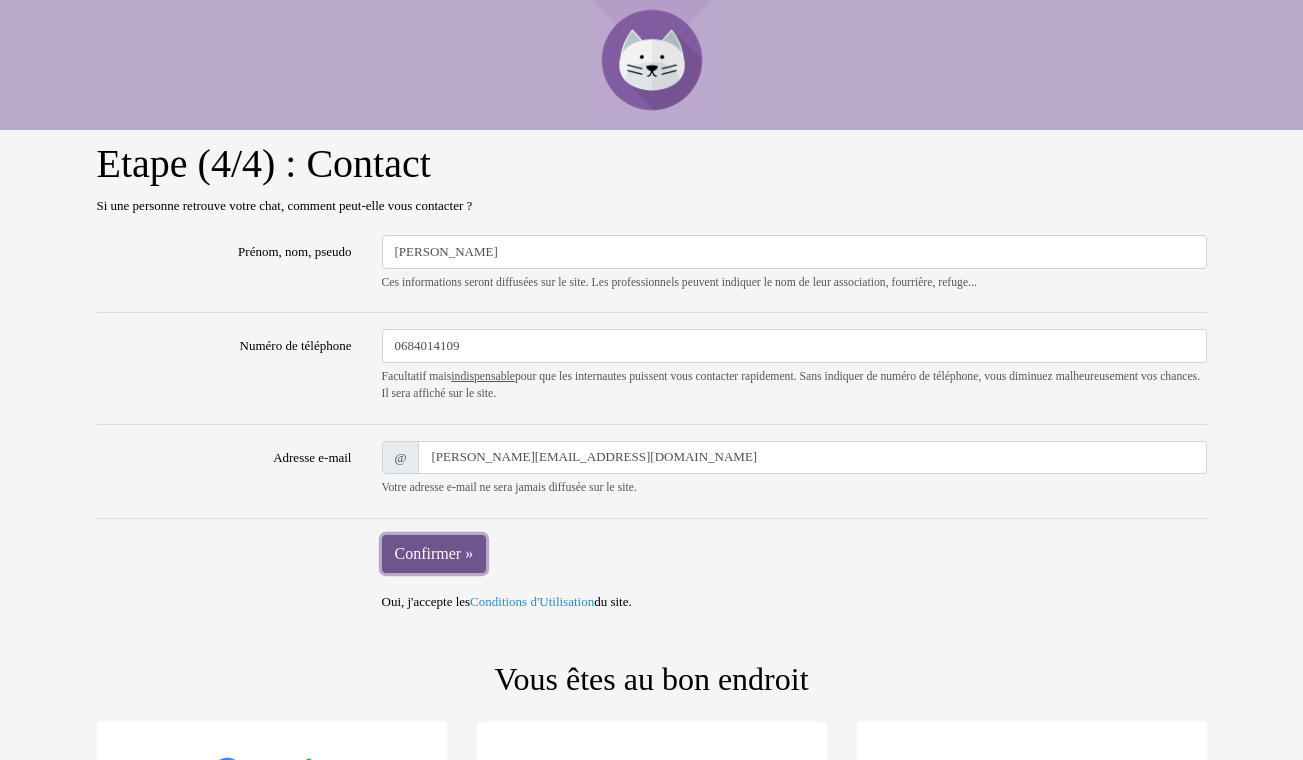 click on "Confirmer »" at bounding box center (434, 554) 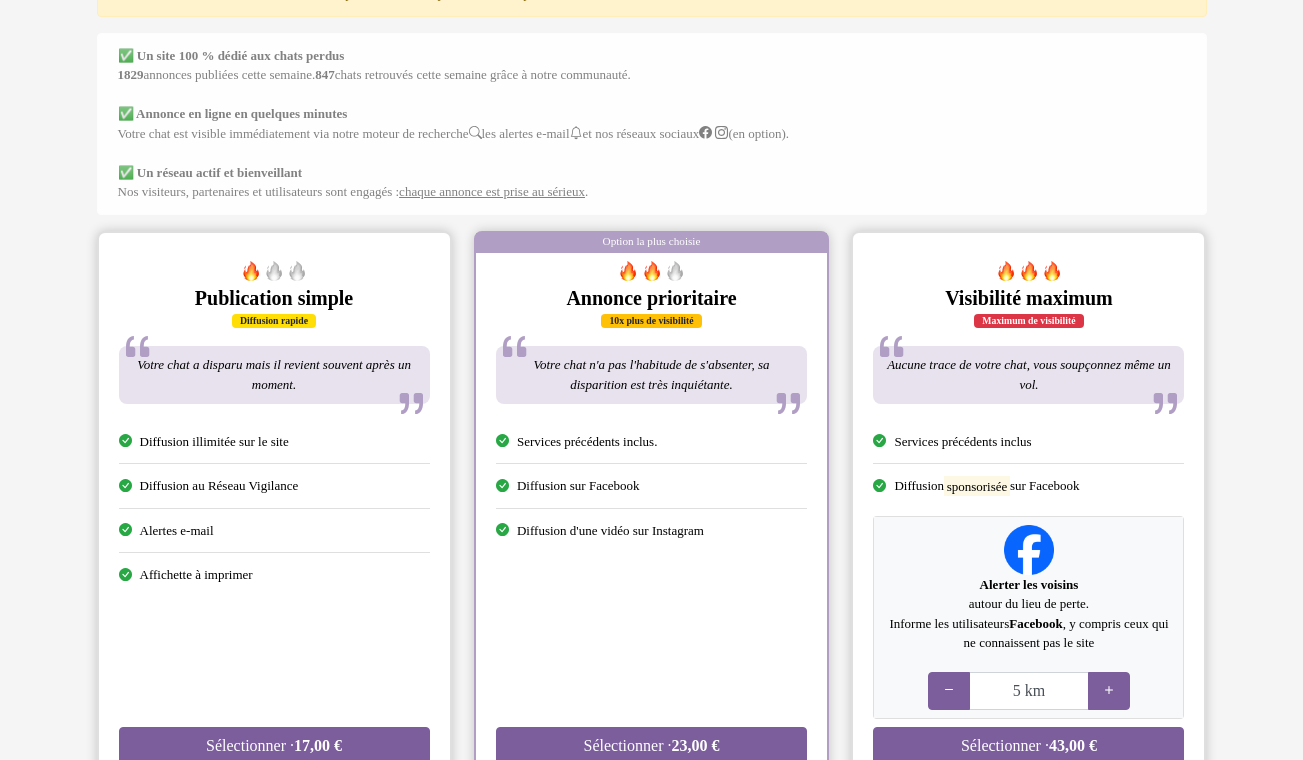 scroll, scrollTop: 0, scrollLeft: 0, axis: both 